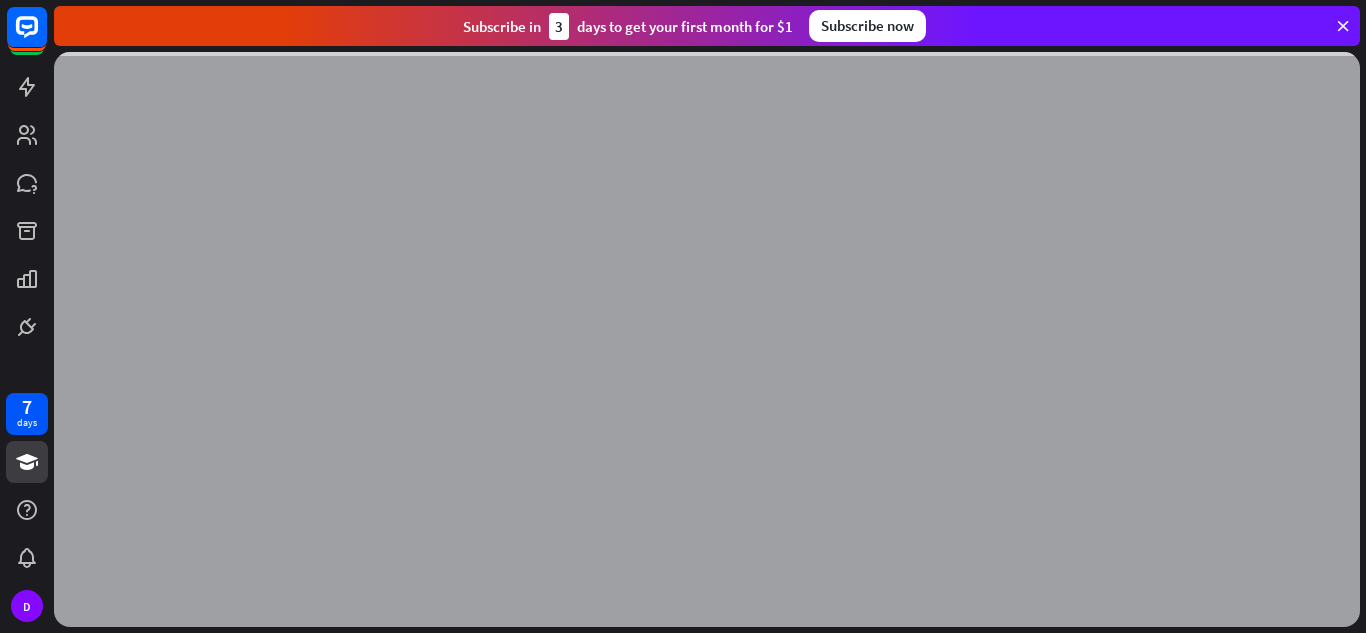 scroll, scrollTop: 0, scrollLeft: 0, axis: both 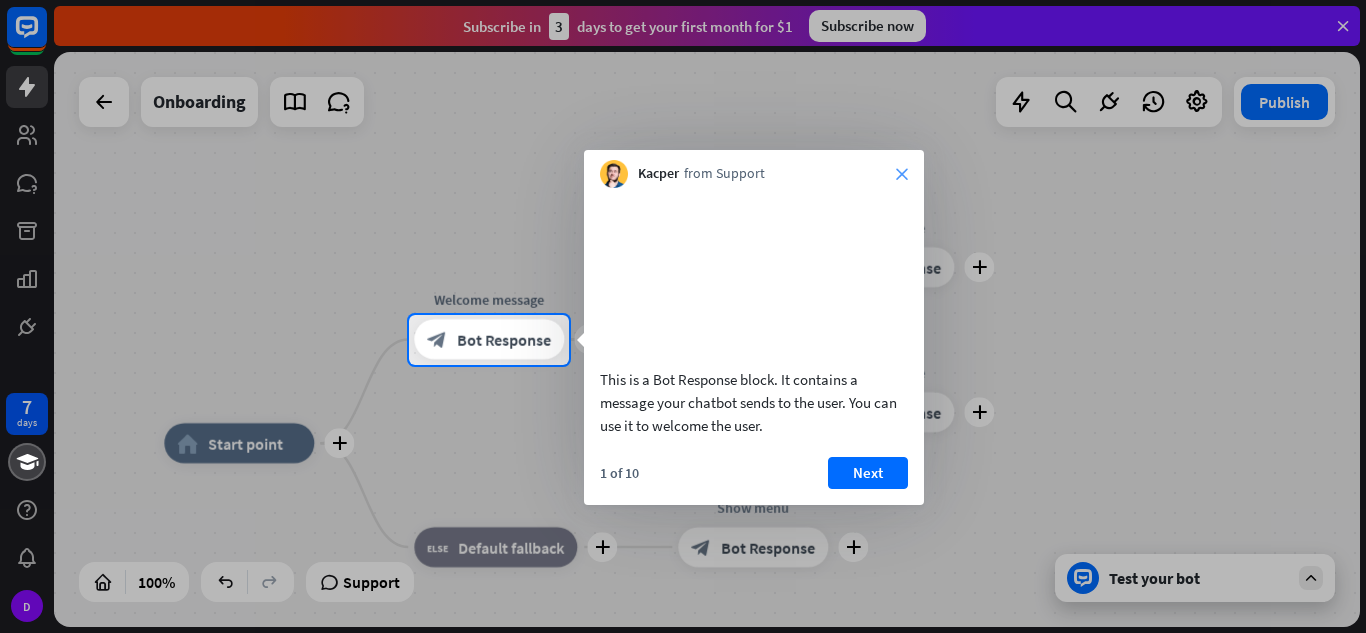 click on "close" at bounding box center [902, 174] 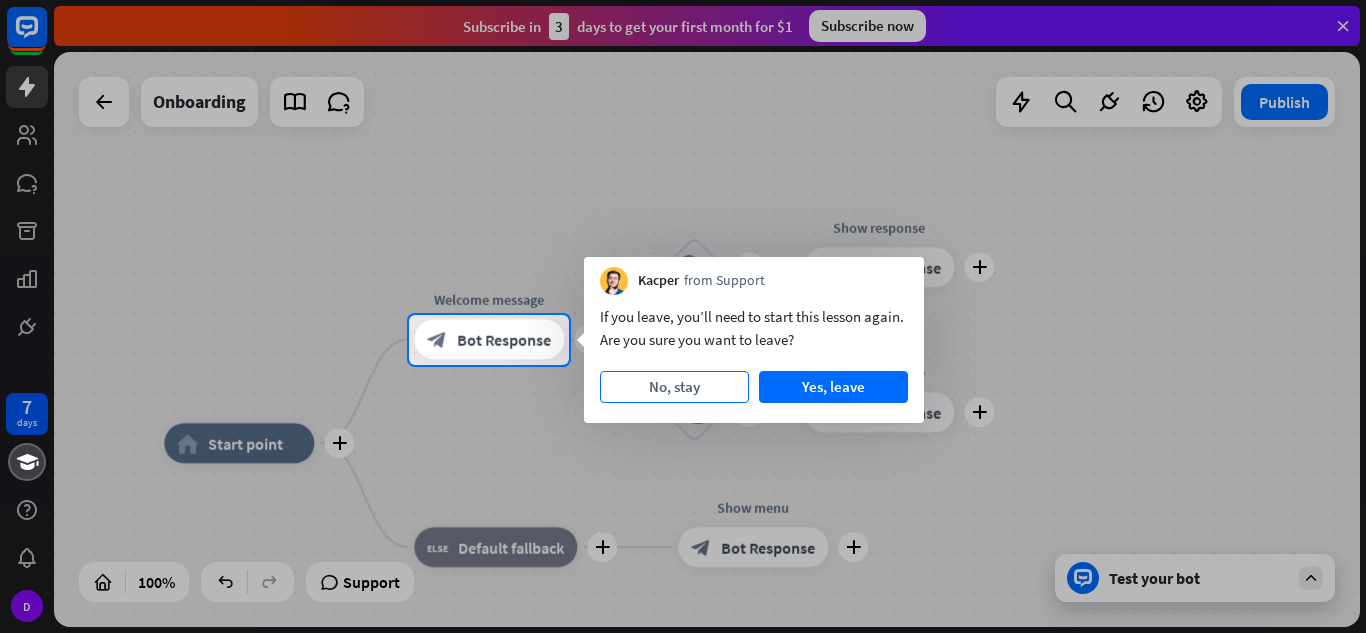 click on "No, stay" at bounding box center (674, 387) 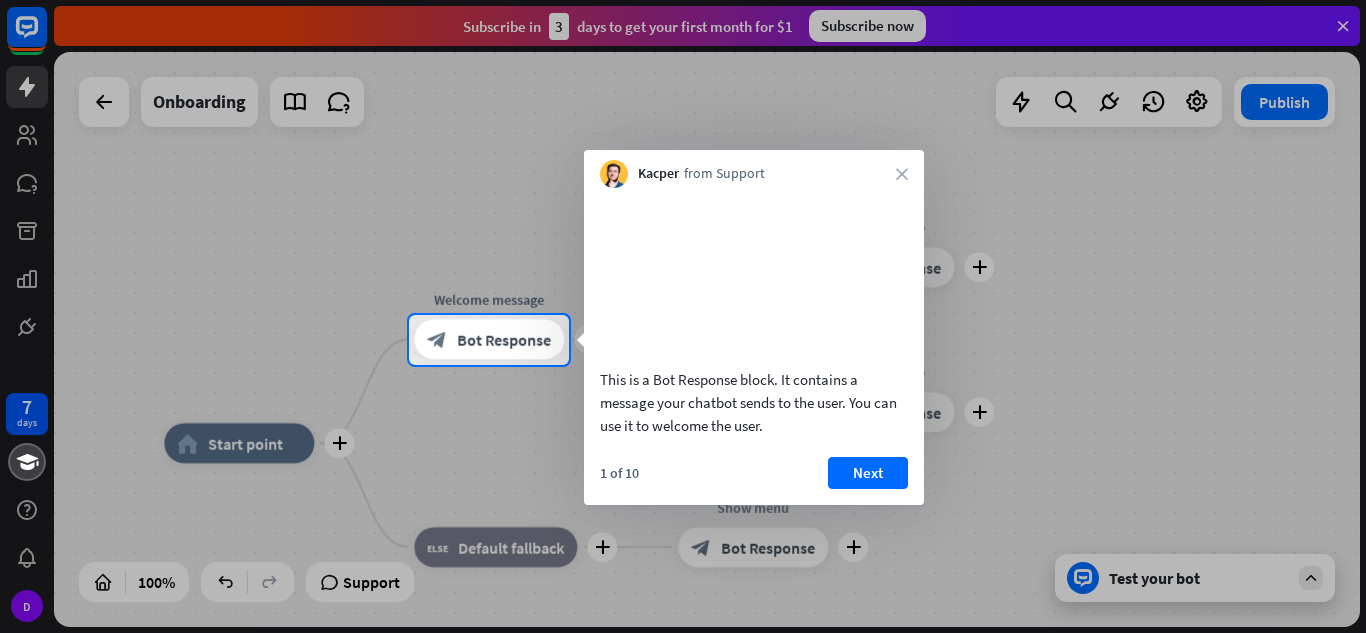 click on "Kacper
from Support
close" at bounding box center [754, 169] 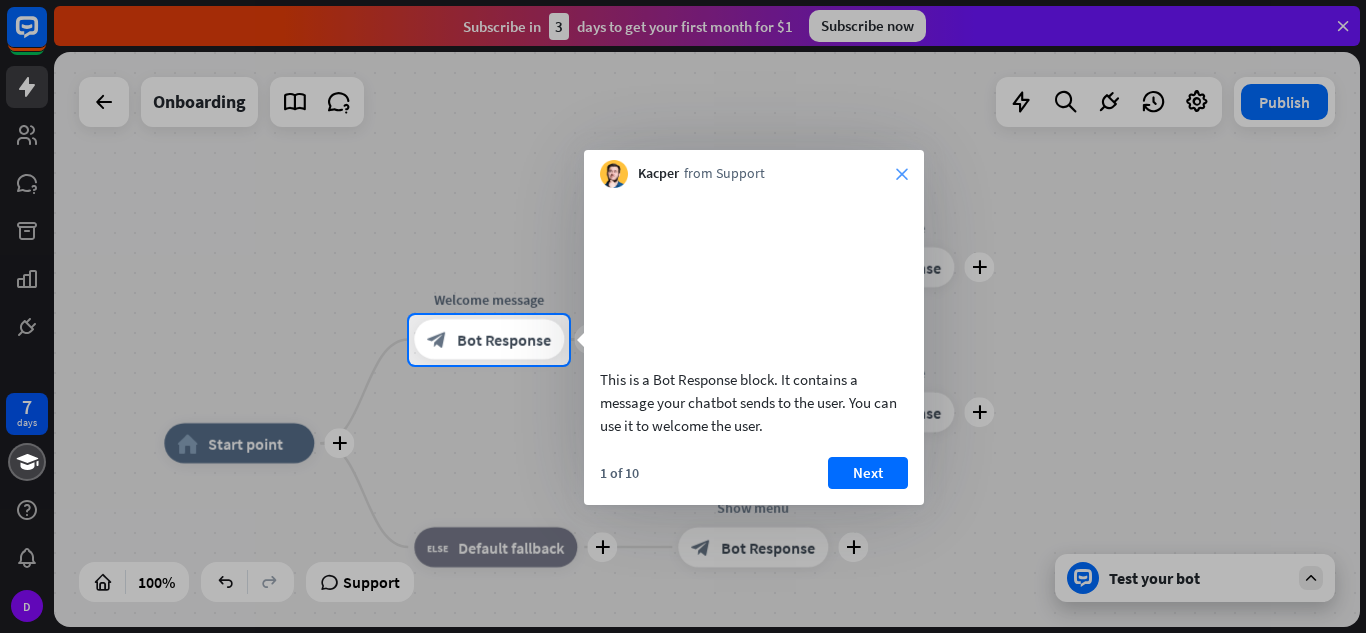 click on "close" at bounding box center (902, 174) 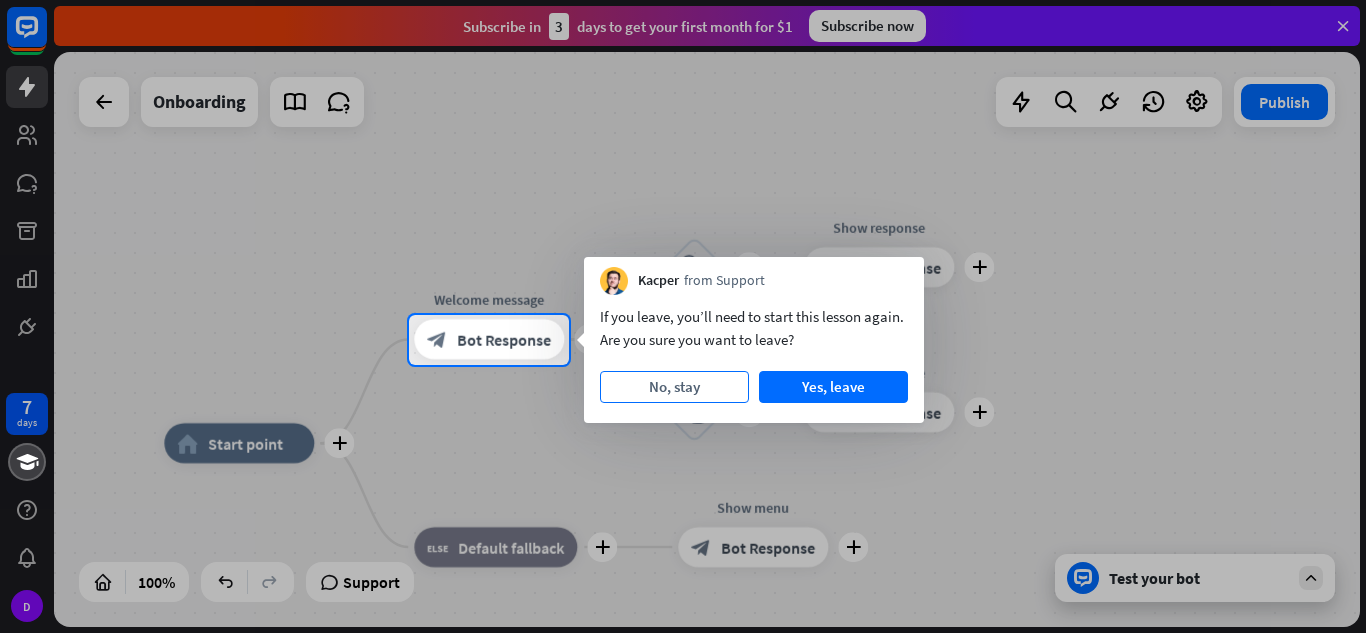 click on "No, stay" at bounding box center [674, 387] 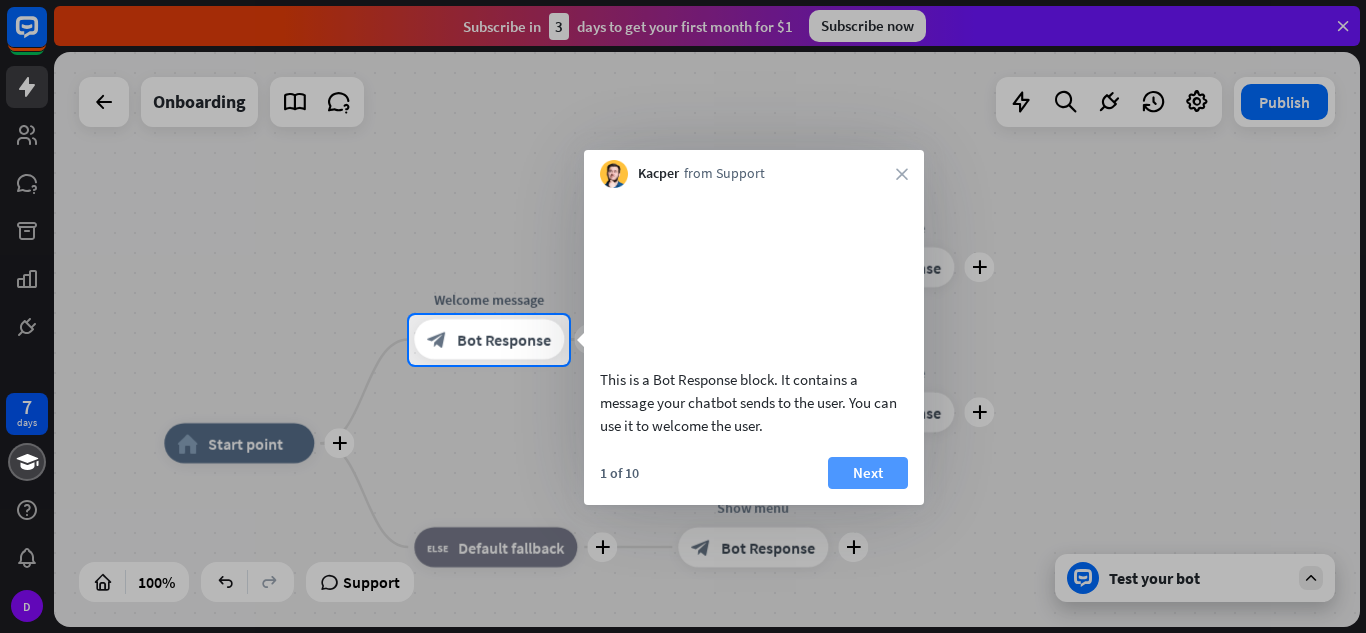 click on "Next" at bounding box center (868, 473) 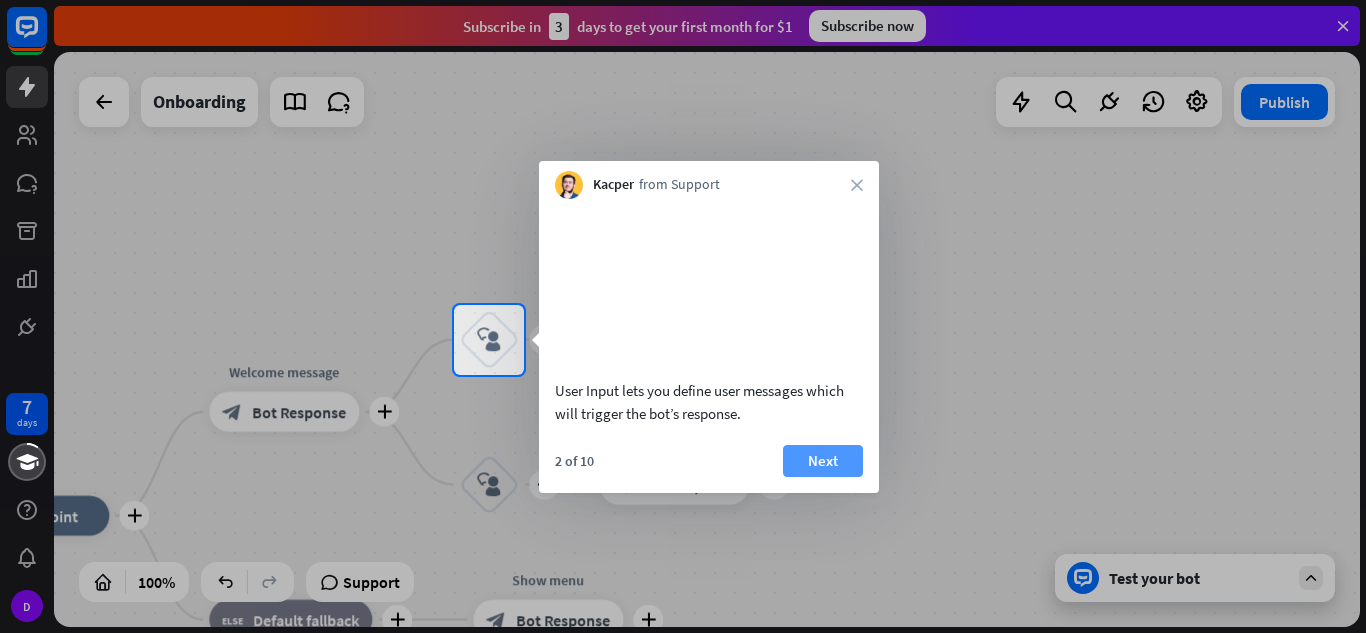 click on "Next" at bounding box center (823, 461) 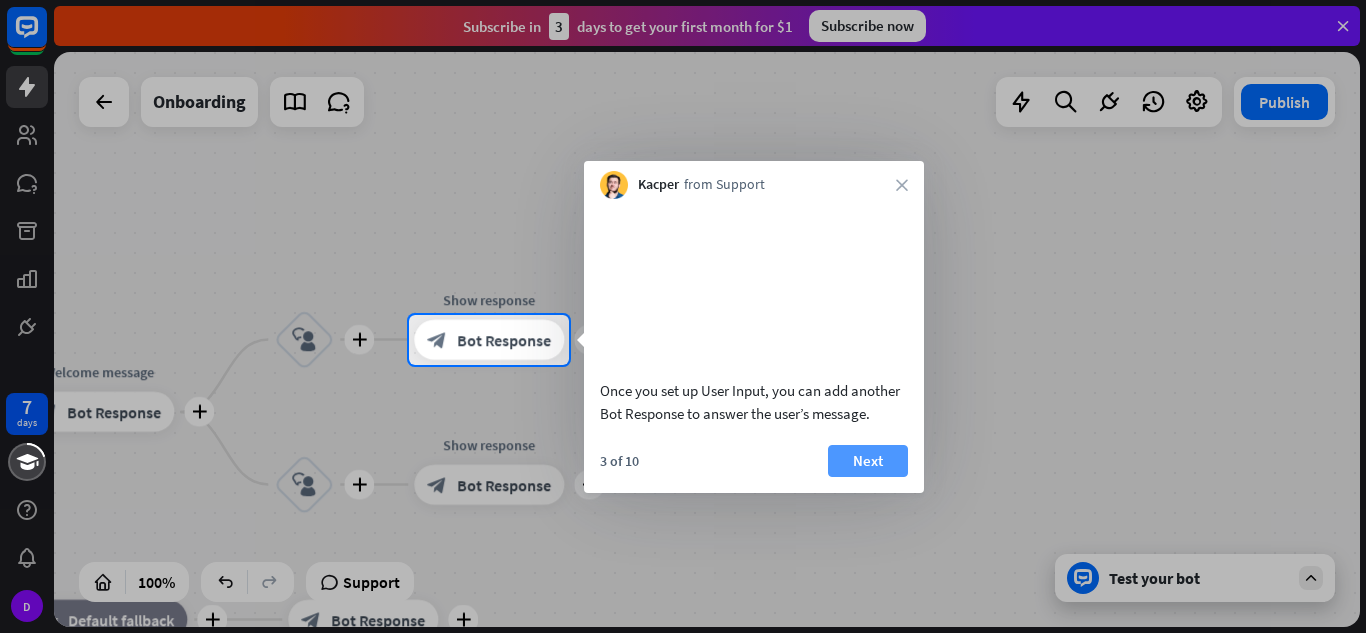 click on "Next" at bounding box center [868, 461] 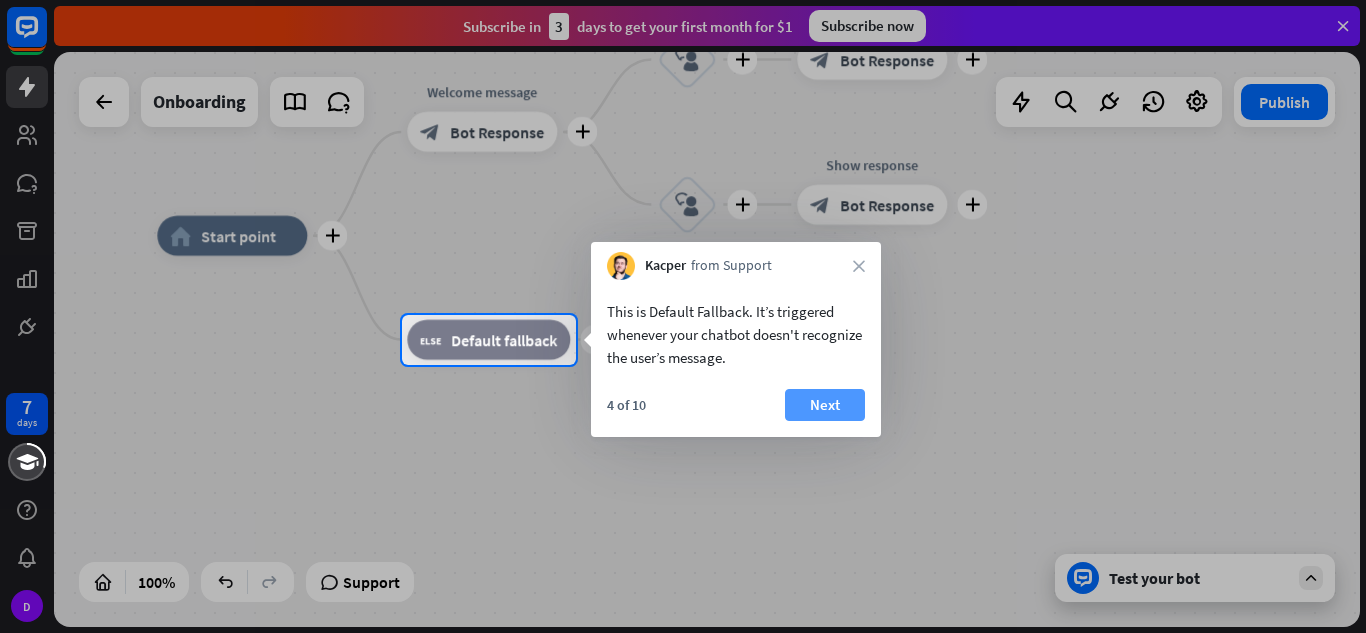 click on "Next" at bounding box center [825, 405] 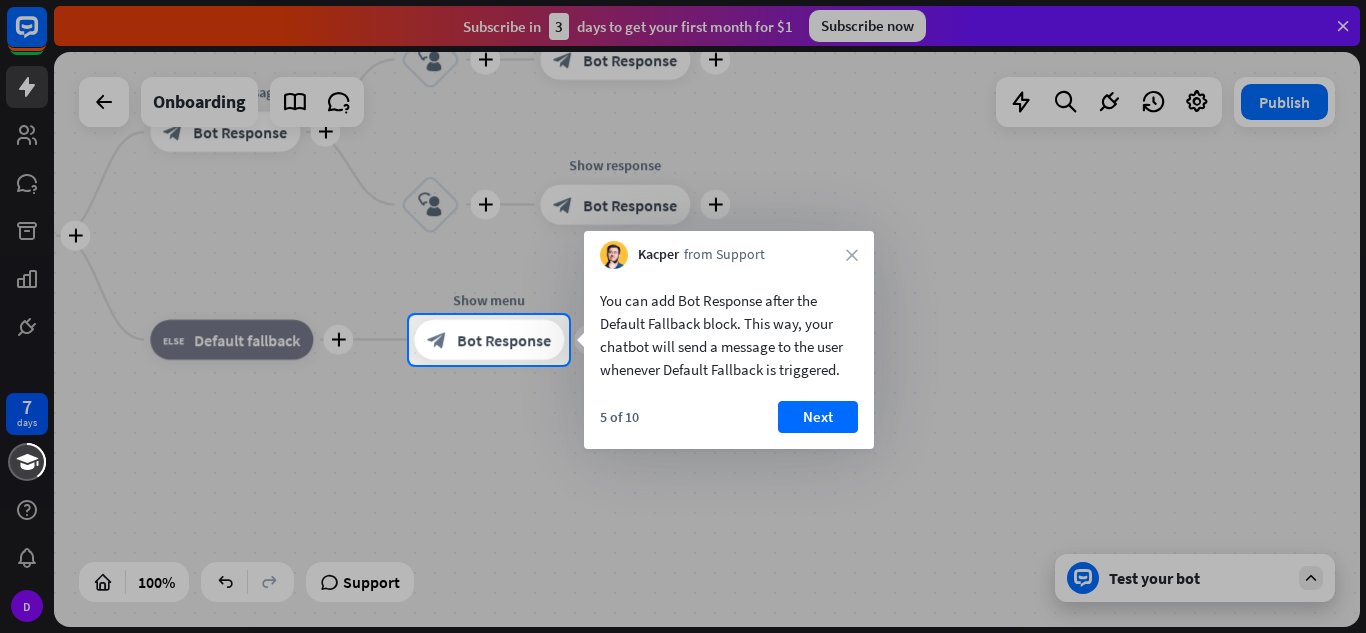 click on "Next" at bounding box center [818, 417] 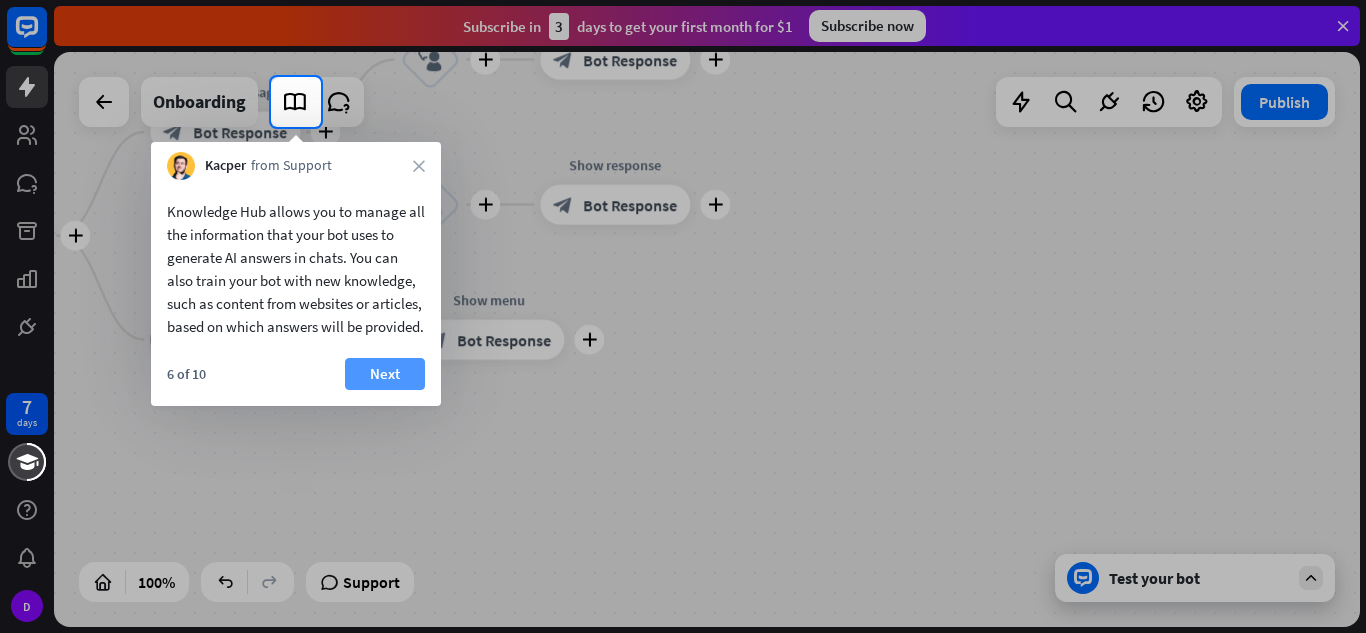 click on "Next" at bounding box center (385, 374) 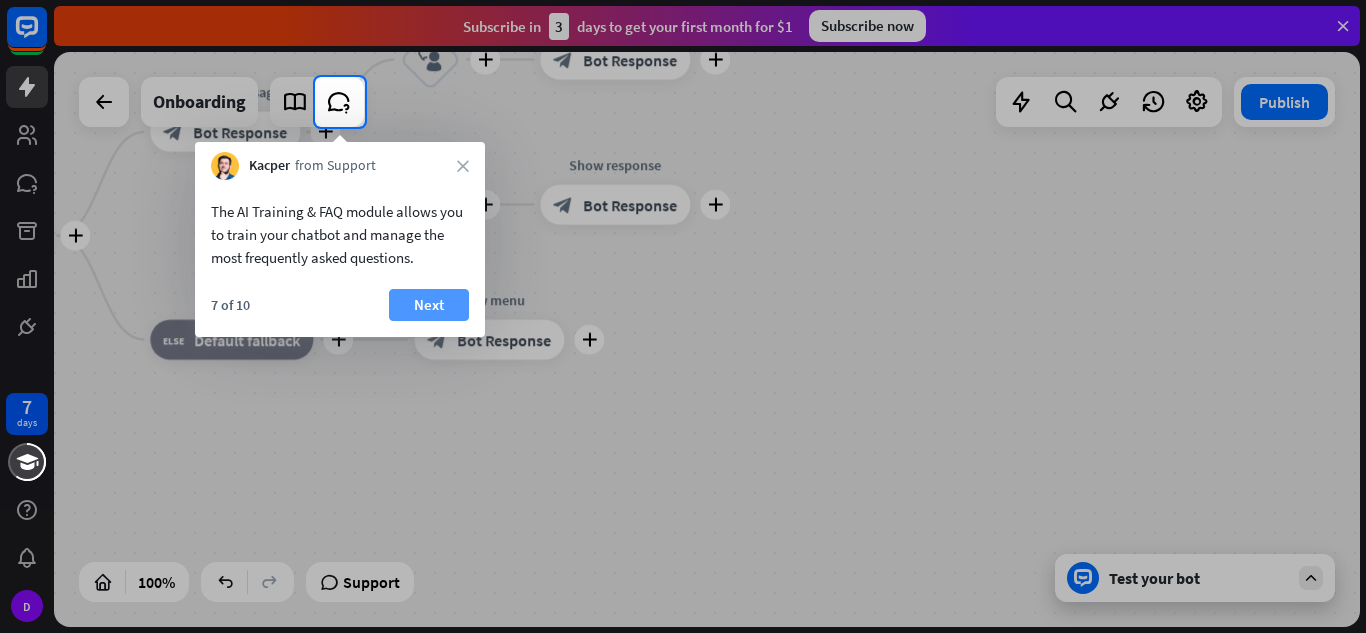 click on "Next" at bounding box center (429, 305) 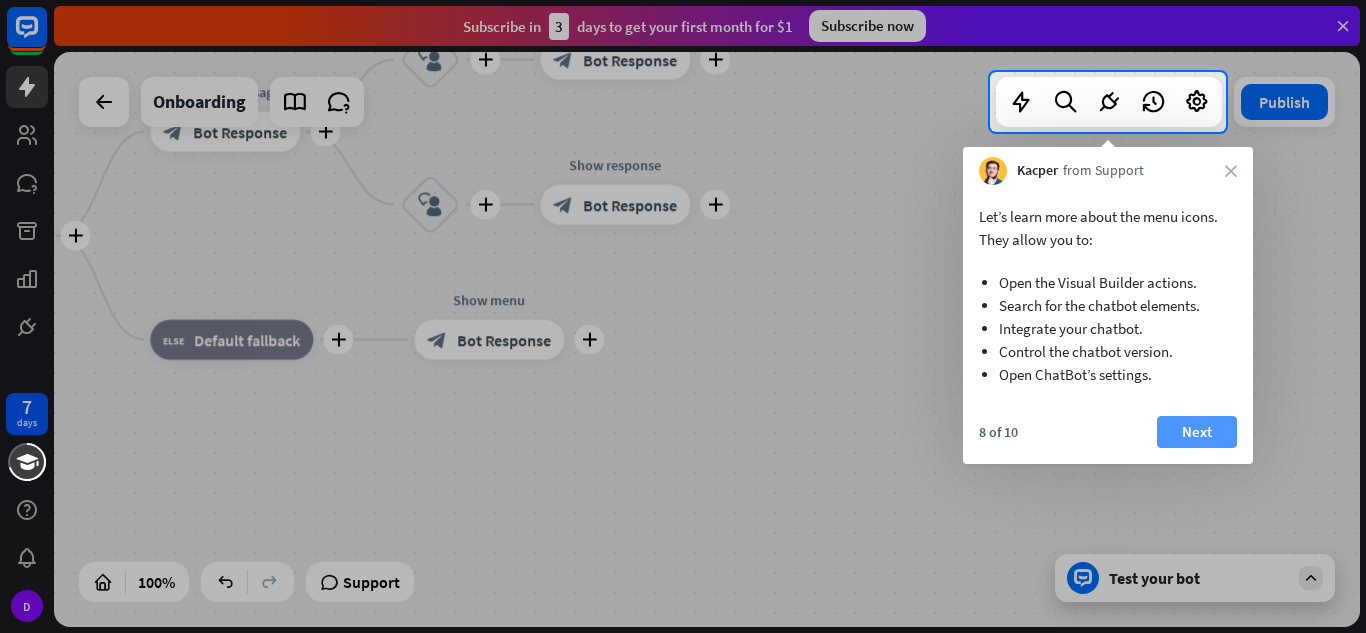 click on "Next" at bounding box center [1197, 432] 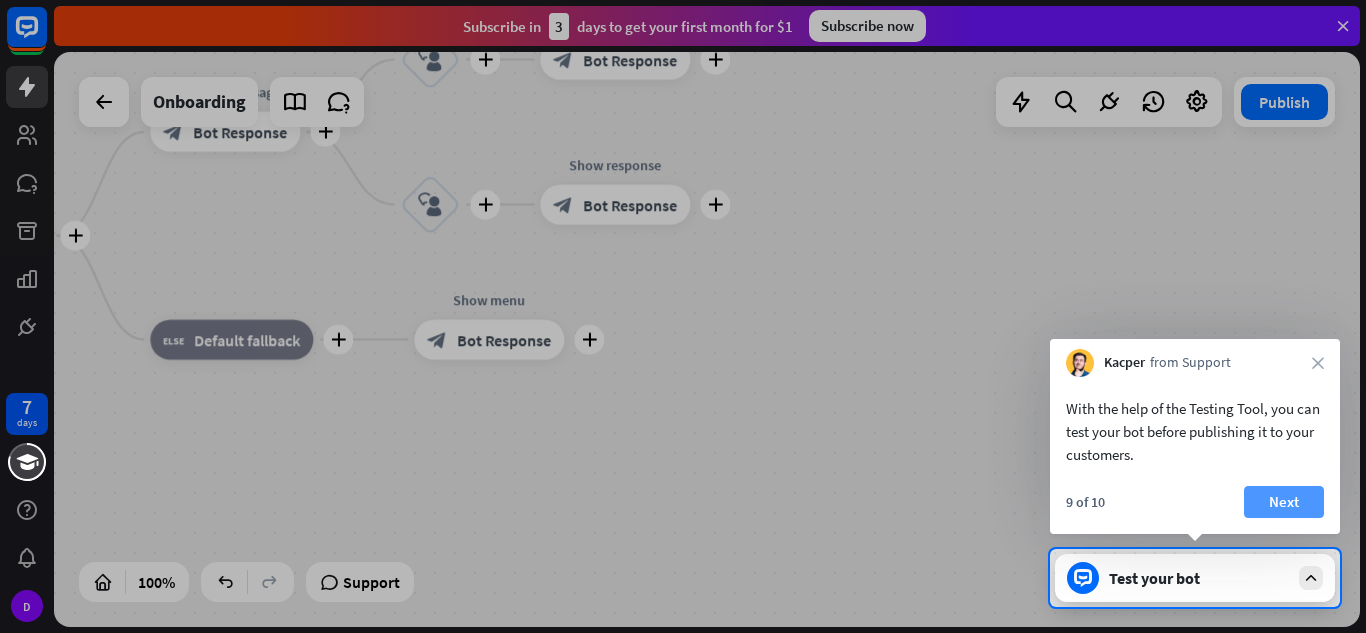 click on "Next" at bounding box center (1284, 502) 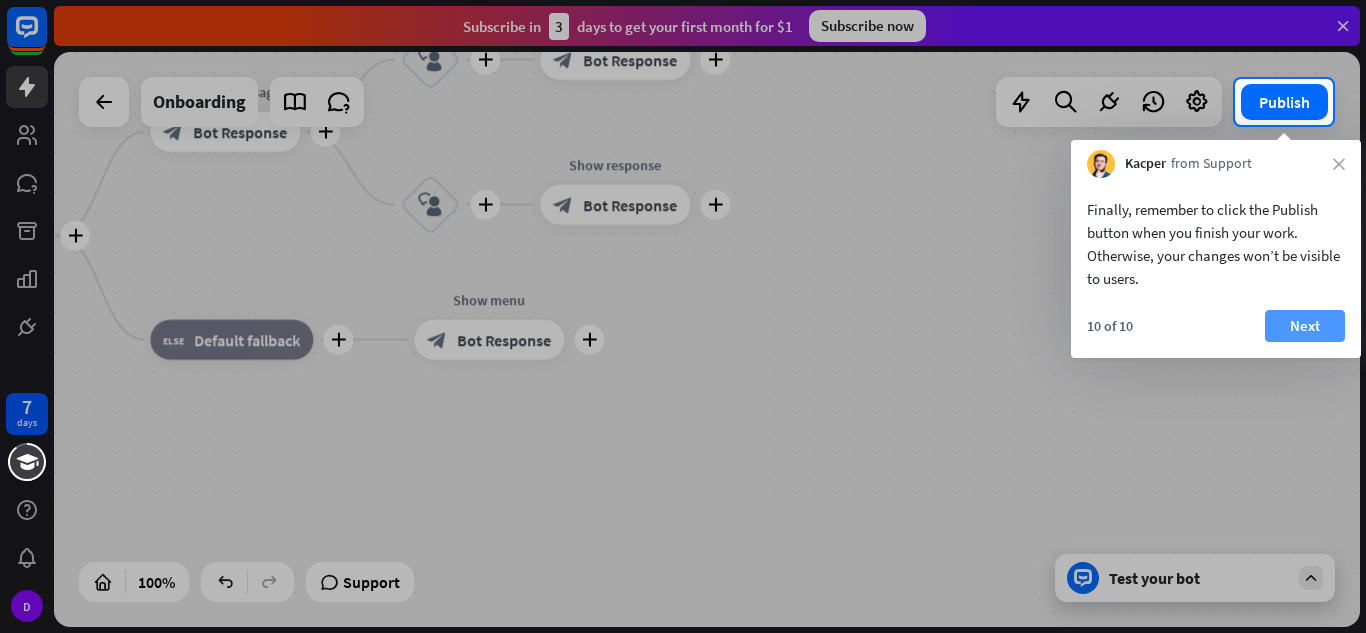 click on "Next" at bounding box center (1305, 326) 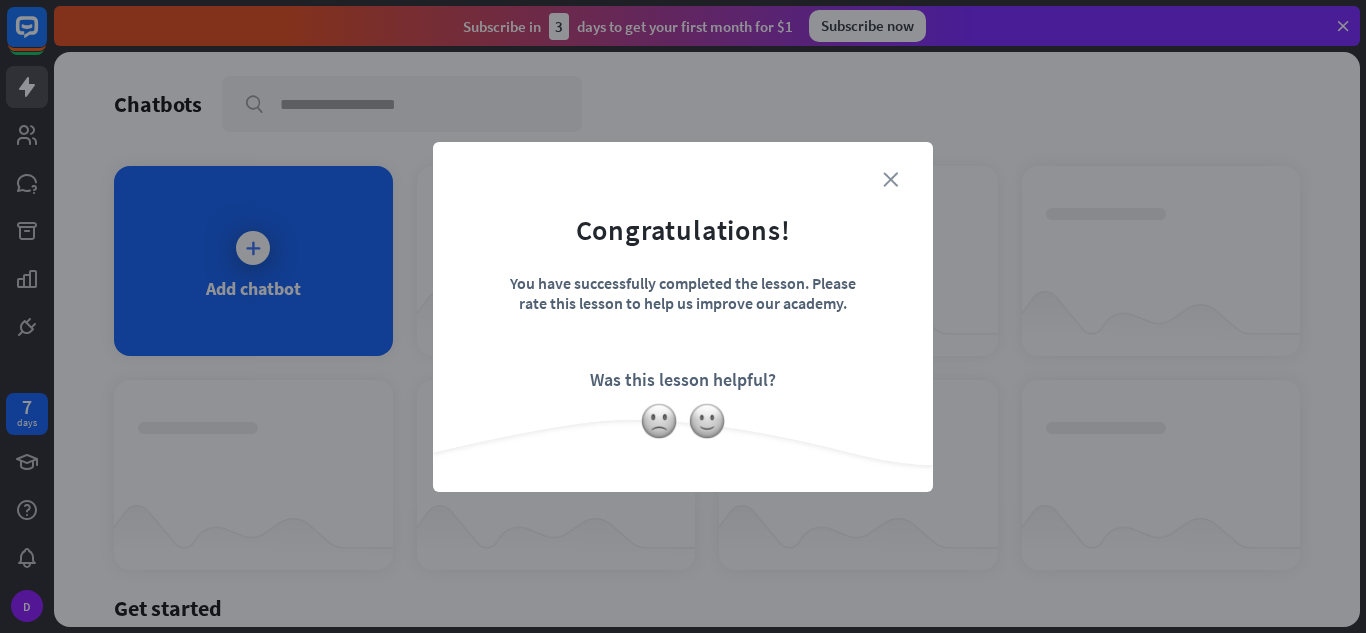 click on "close" at bounding box center [890, 179] 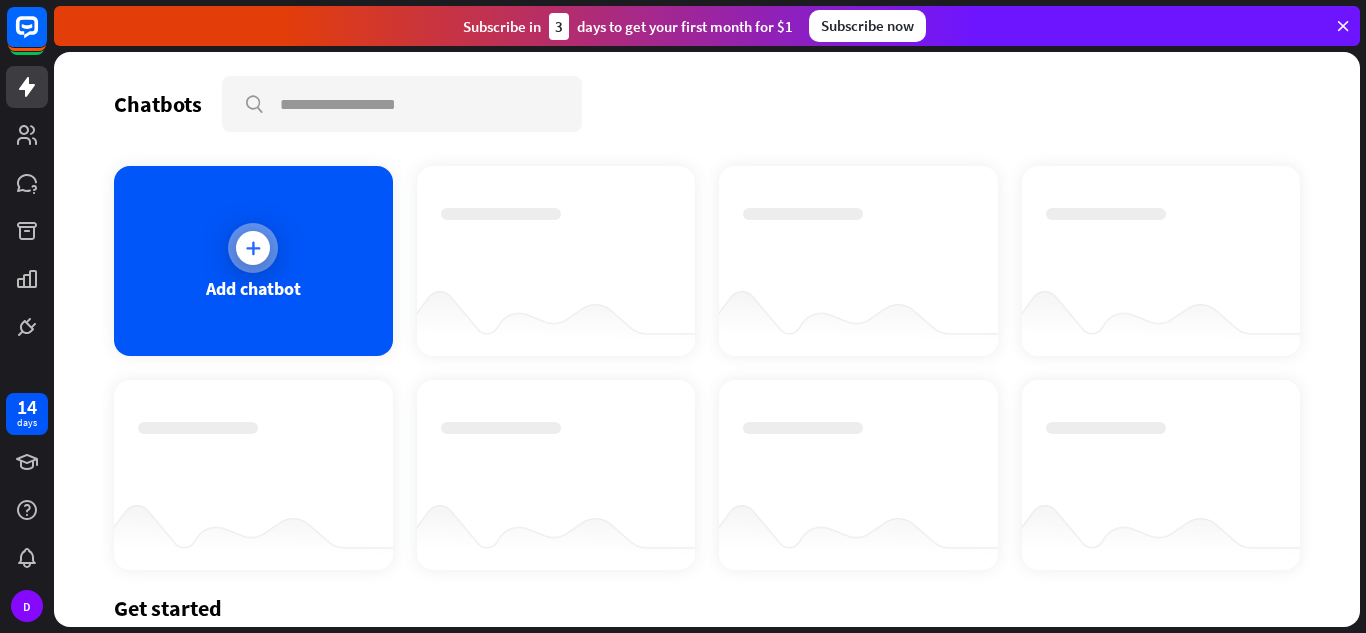 click at bounding box center (253, 248) 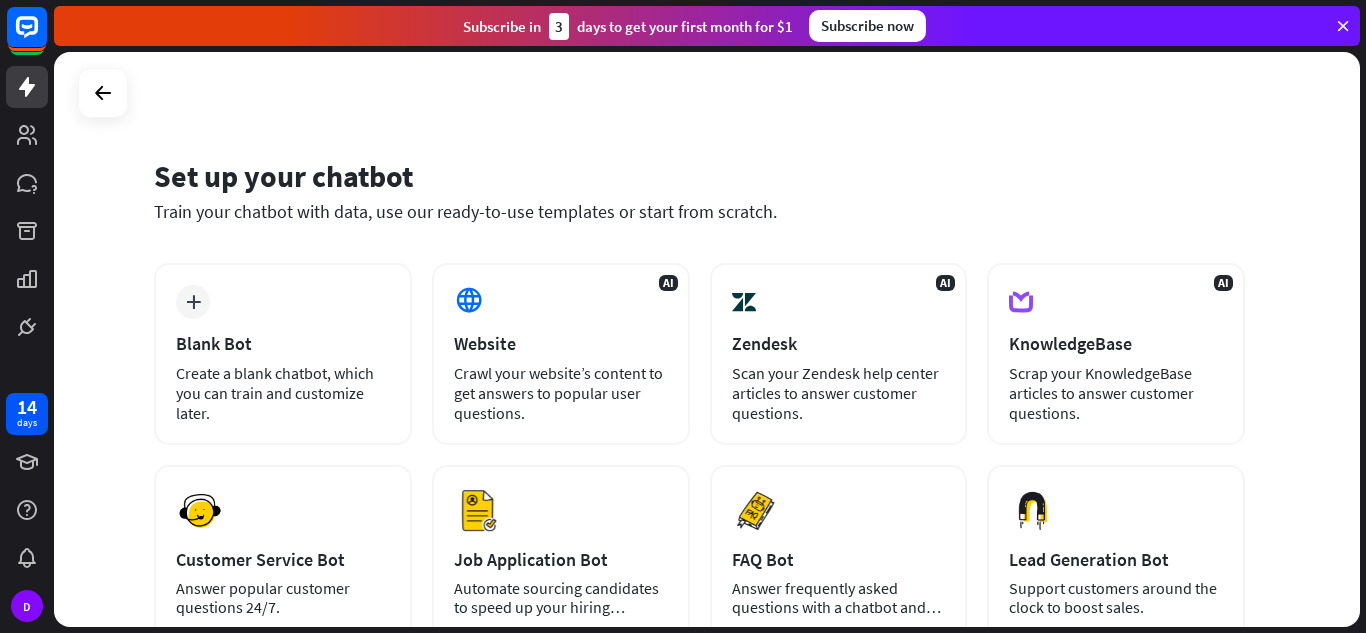 scroll, scrollTop: 252, scrollLeft: 0, axis: vertical 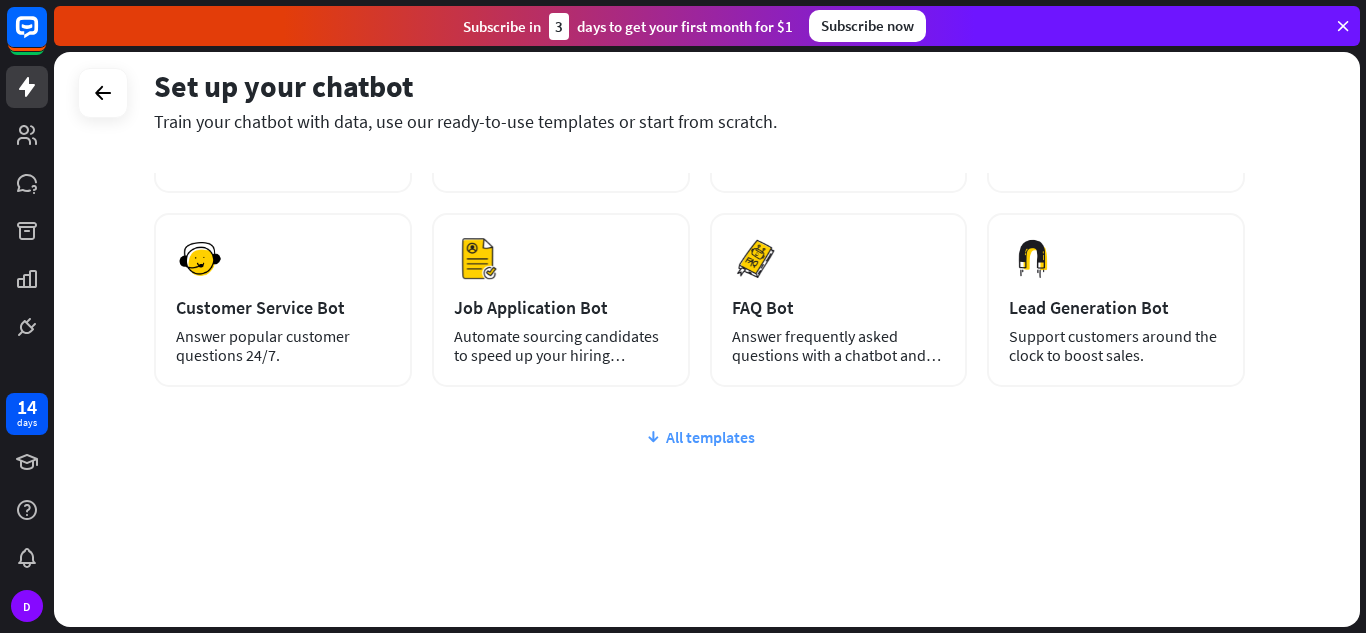 click on "All templates" at bounding box center [699, 437] 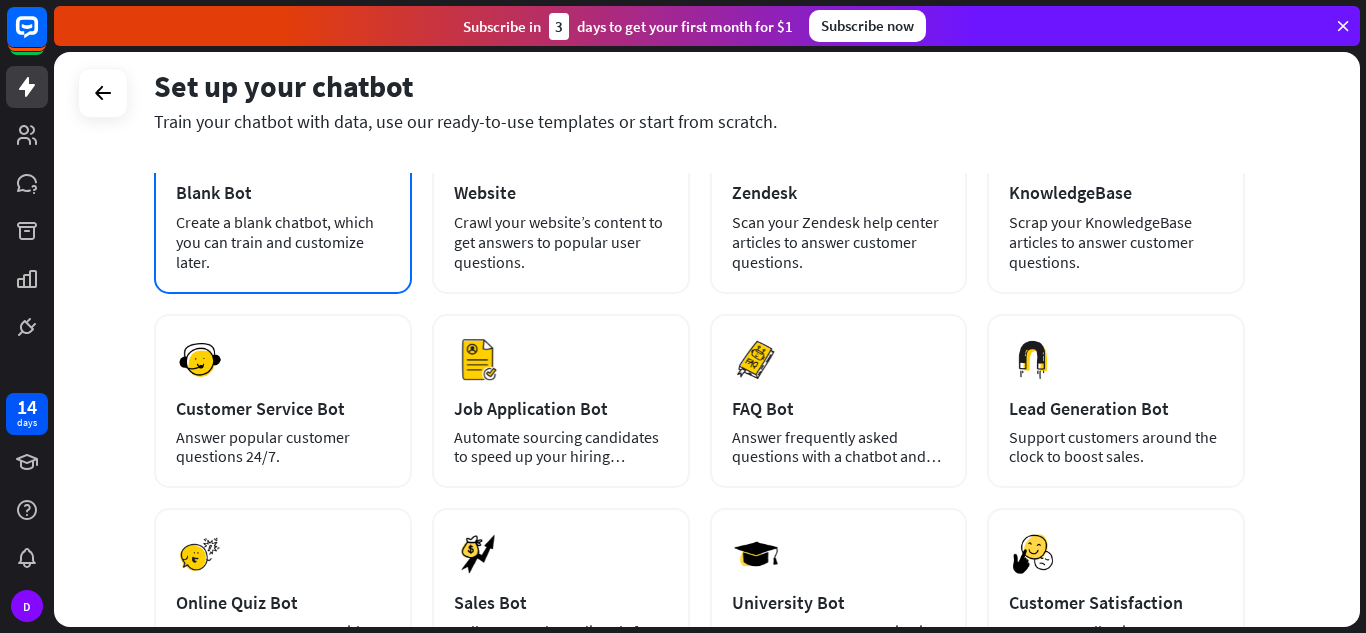 scroll, scrollTop: 200, scrollLeft: 0, axis: vertical 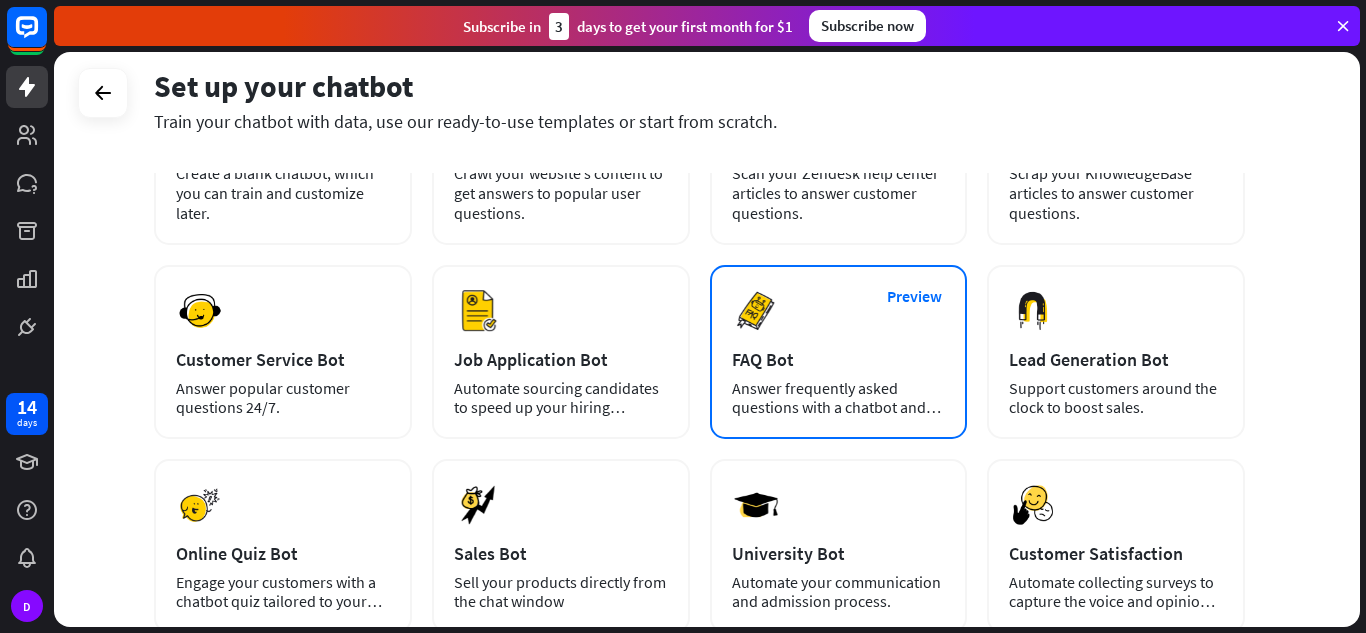 click on "Preview
FAQ Bot
Answer frequently asked questions with a chatbot and save your time." at bounding box center [839, 352] 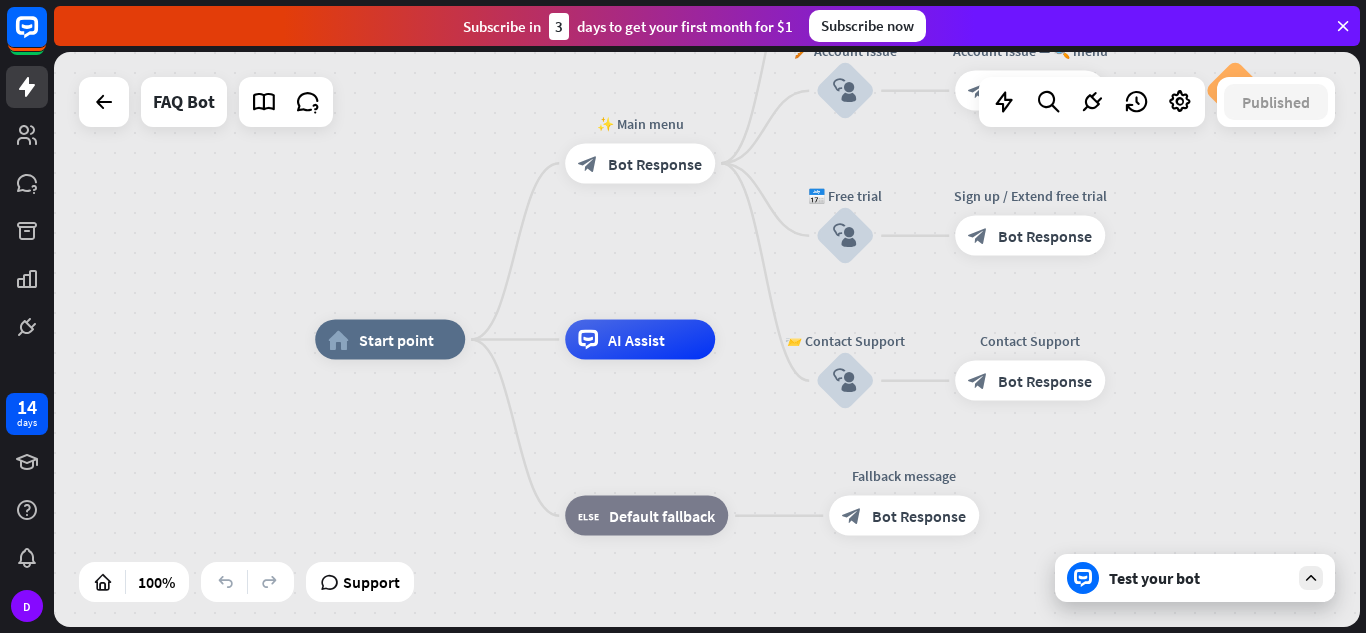click on "Test your bot" at bounding box center [1199, 578] 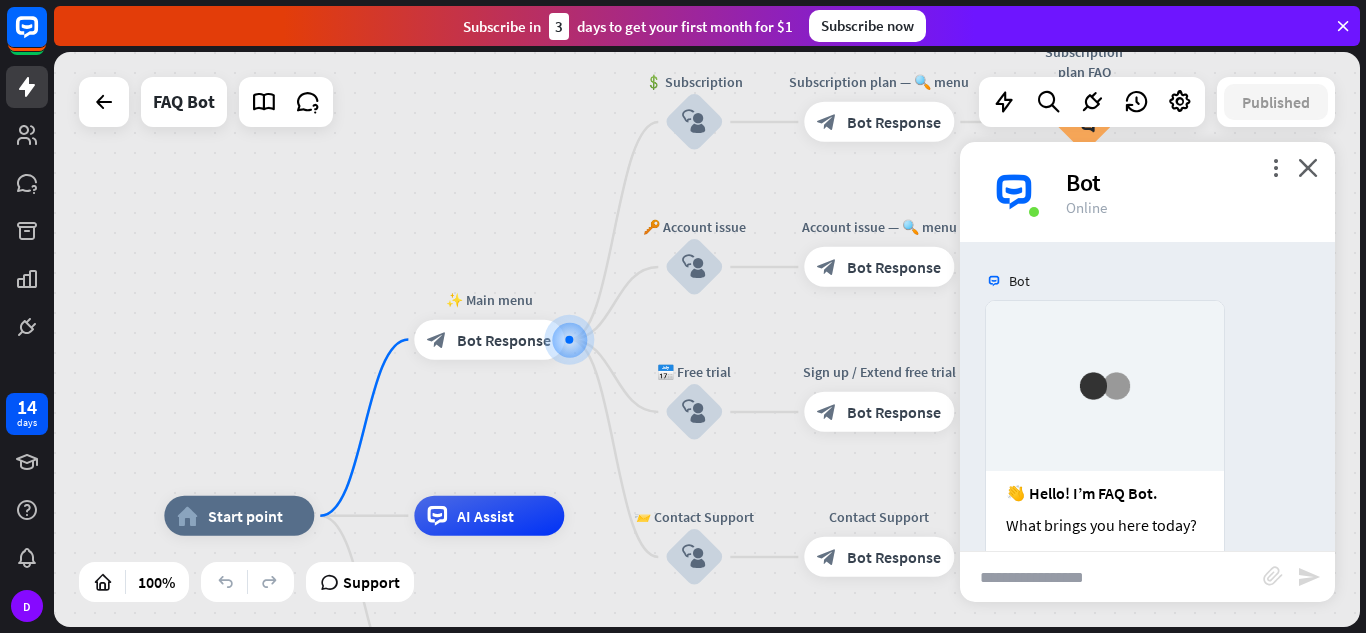 scroll, scrollTop: 225, scrollLeft: 0, axis: vertical 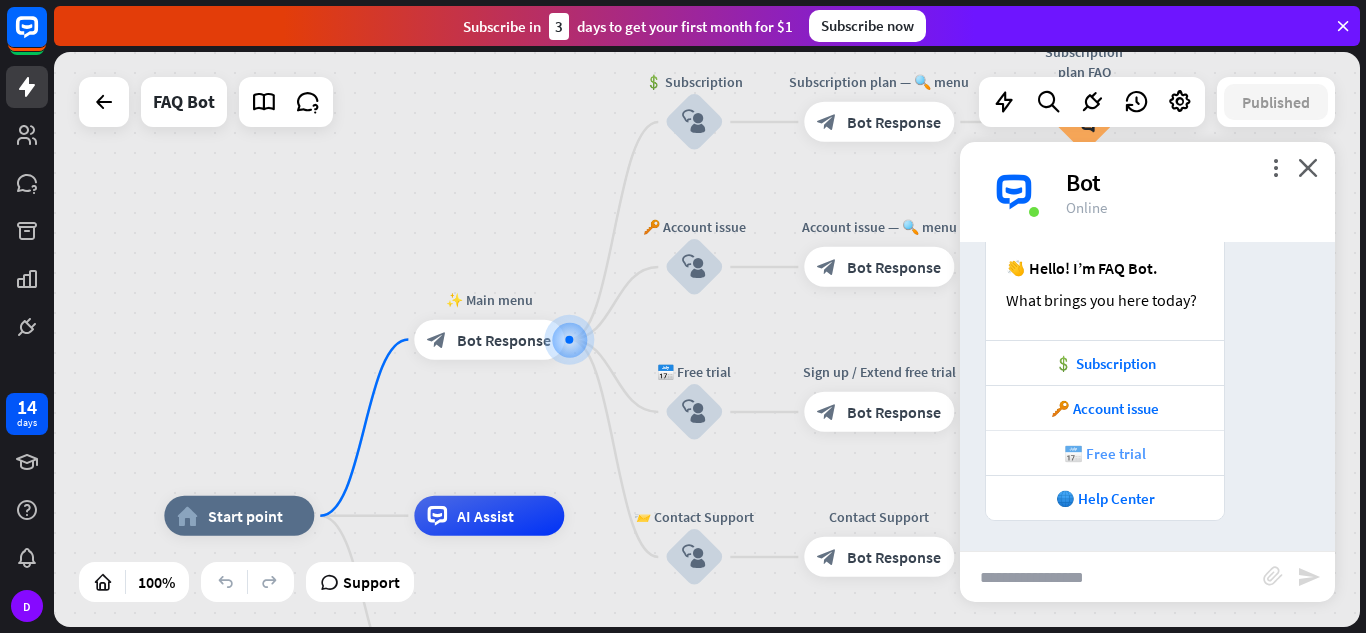 click on "📅 Free trial" at bounding box center (1105, 453) 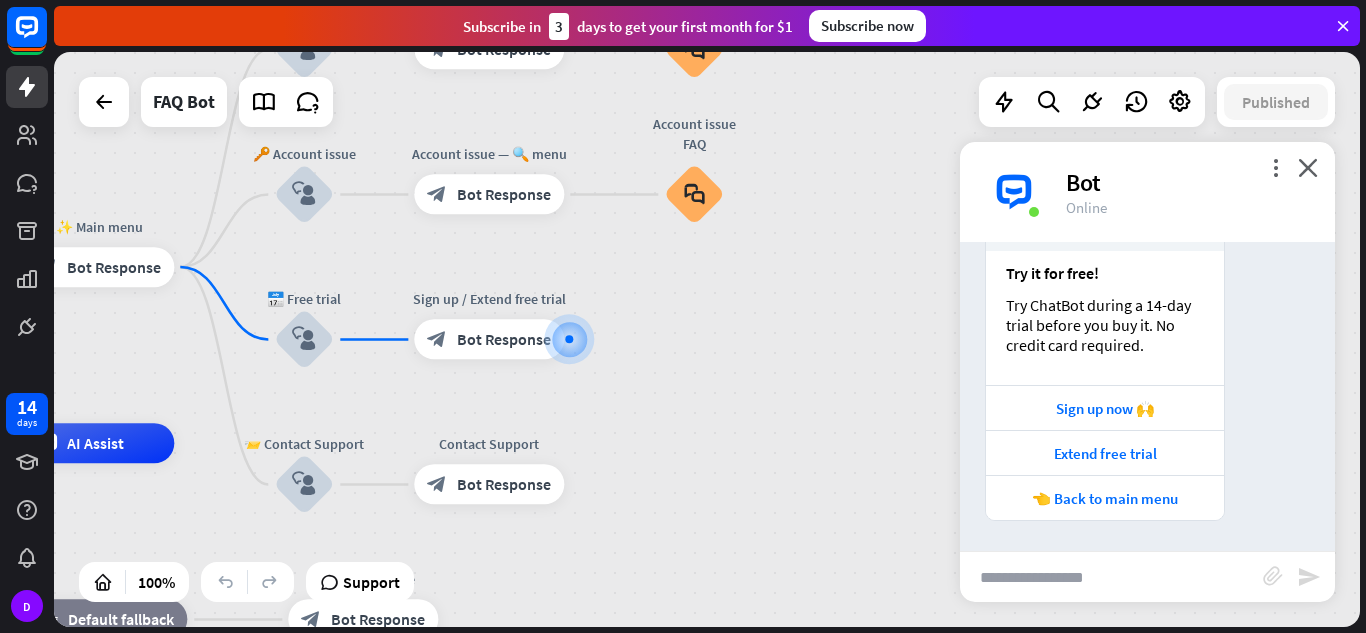 scroll, scrollTop: 812, scrollLeft: 0, axis: vertical 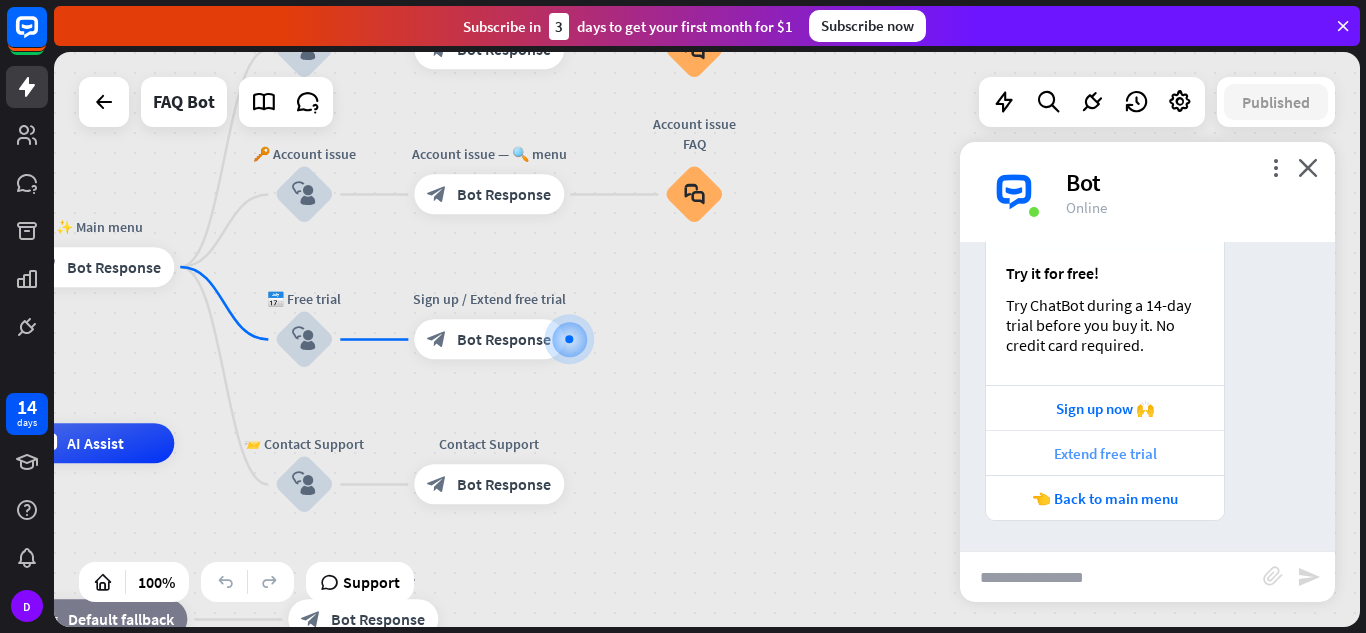 click on "Extend free trial" at bounding box center [1105, 453] 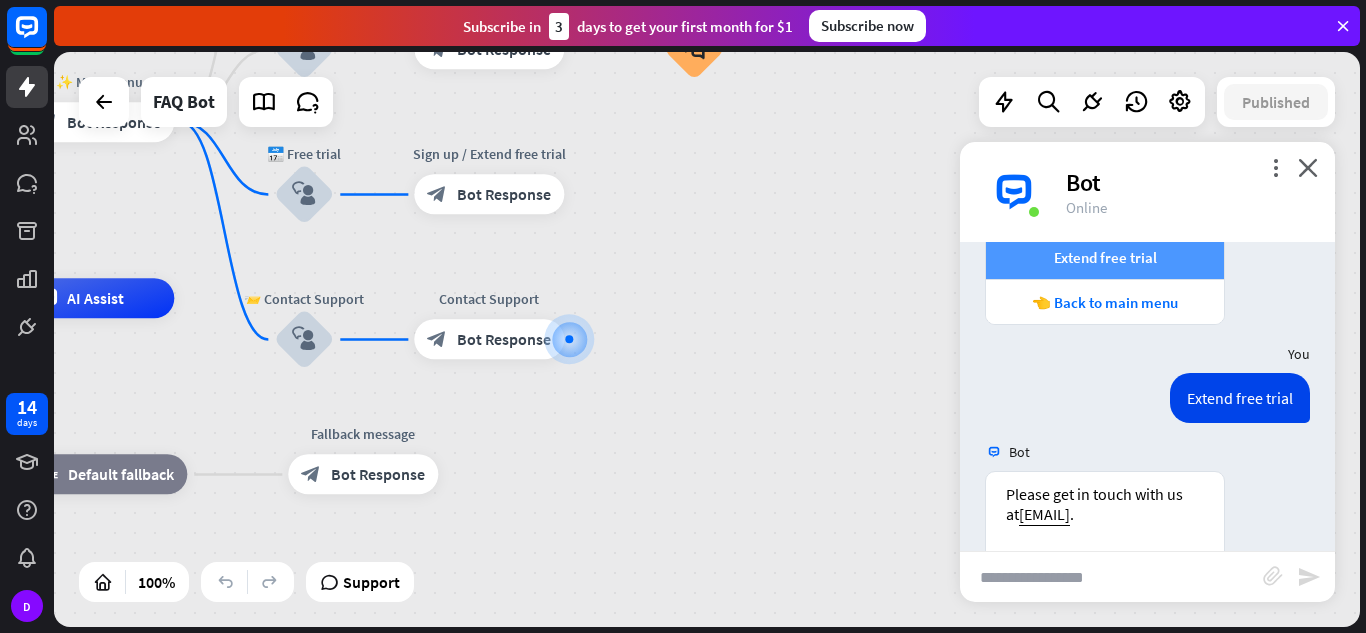 scroll, scrollTop: 1132, scrollLeft: 0, axis: vertical 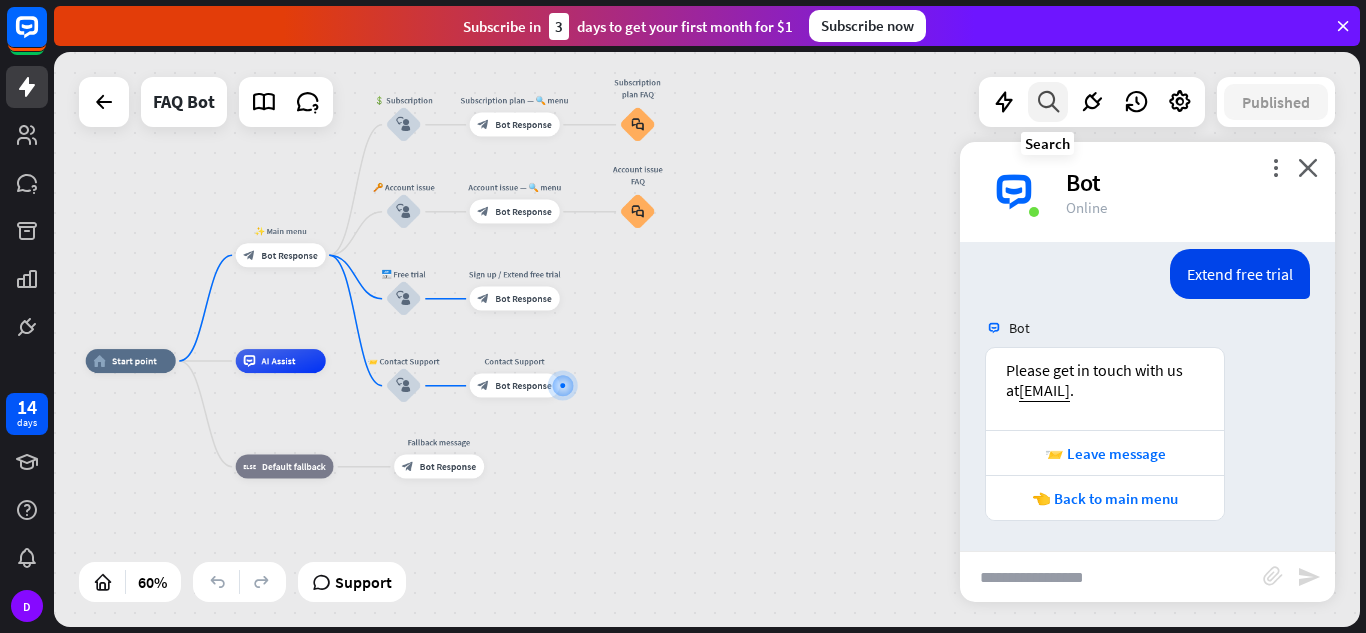 click at bounding box center (1048, 102) 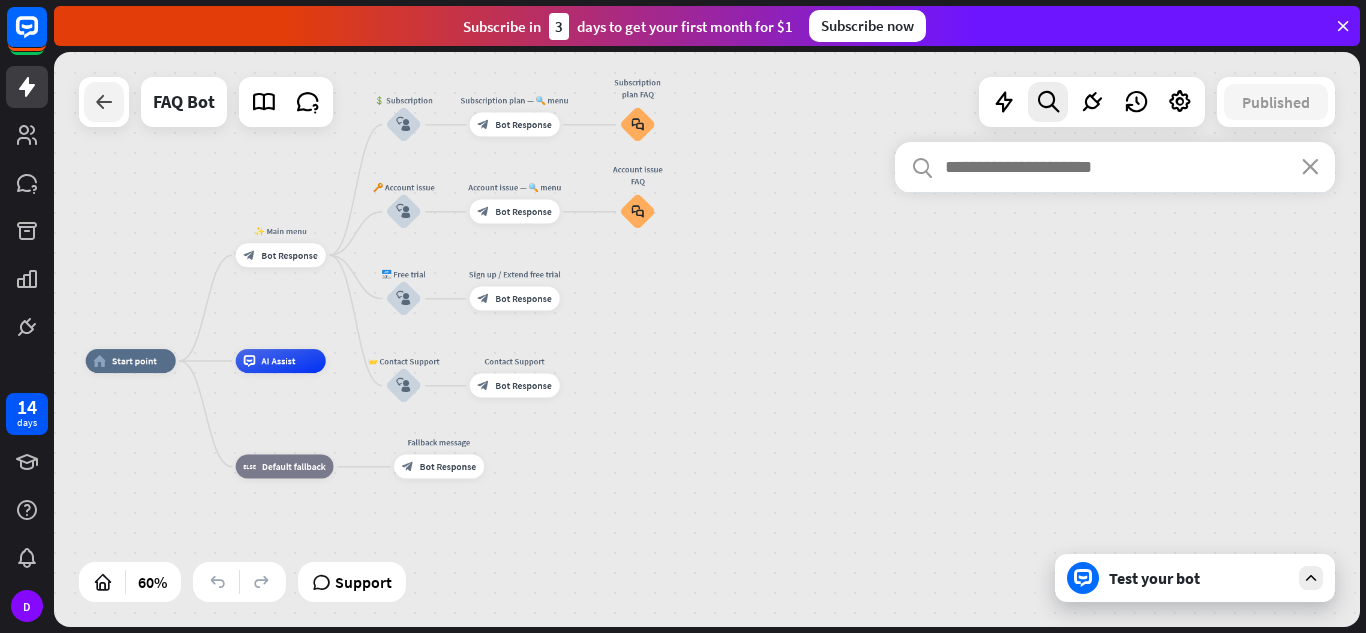 click at bounding box center [104, 102] 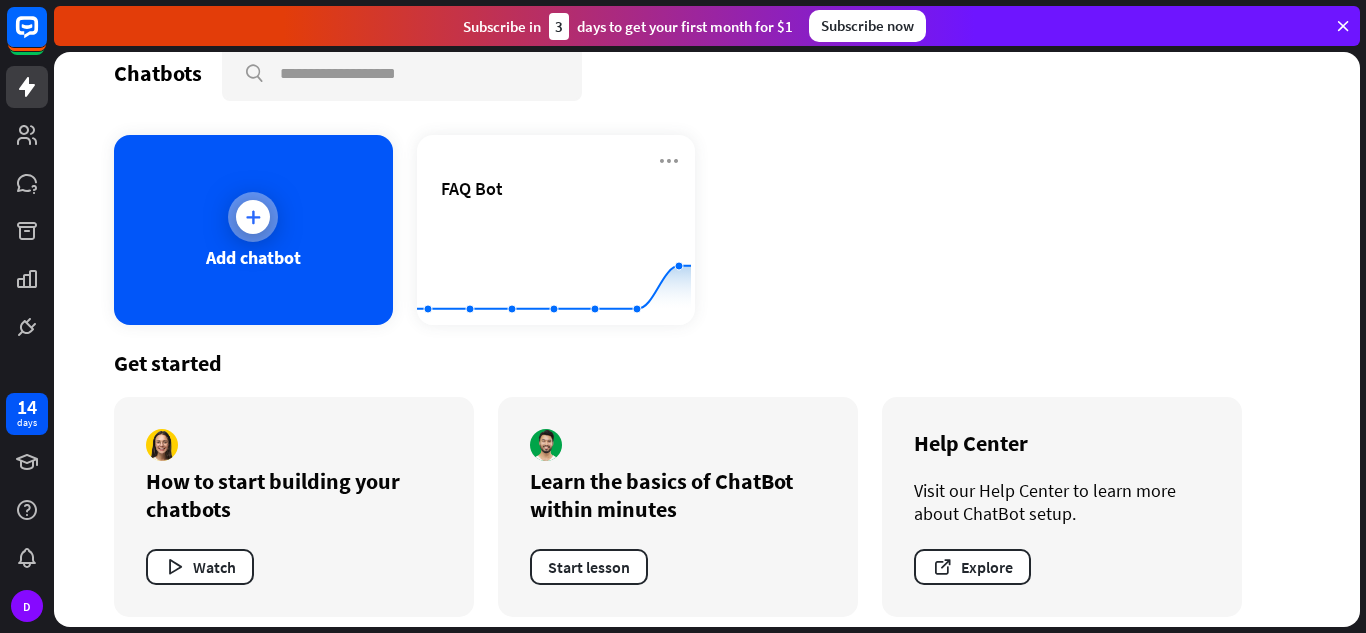 scroll, scrollTop: 45, scrollLeft: 0, axis: vertical 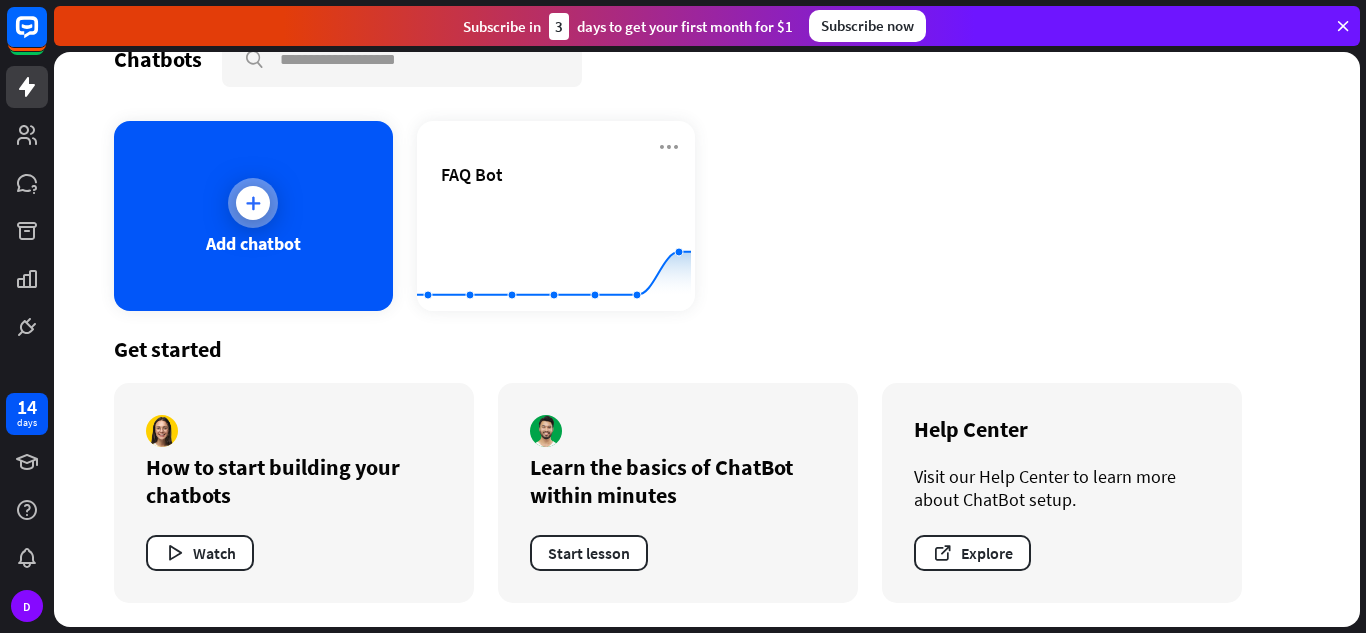 click at bounding box center [253, 203] 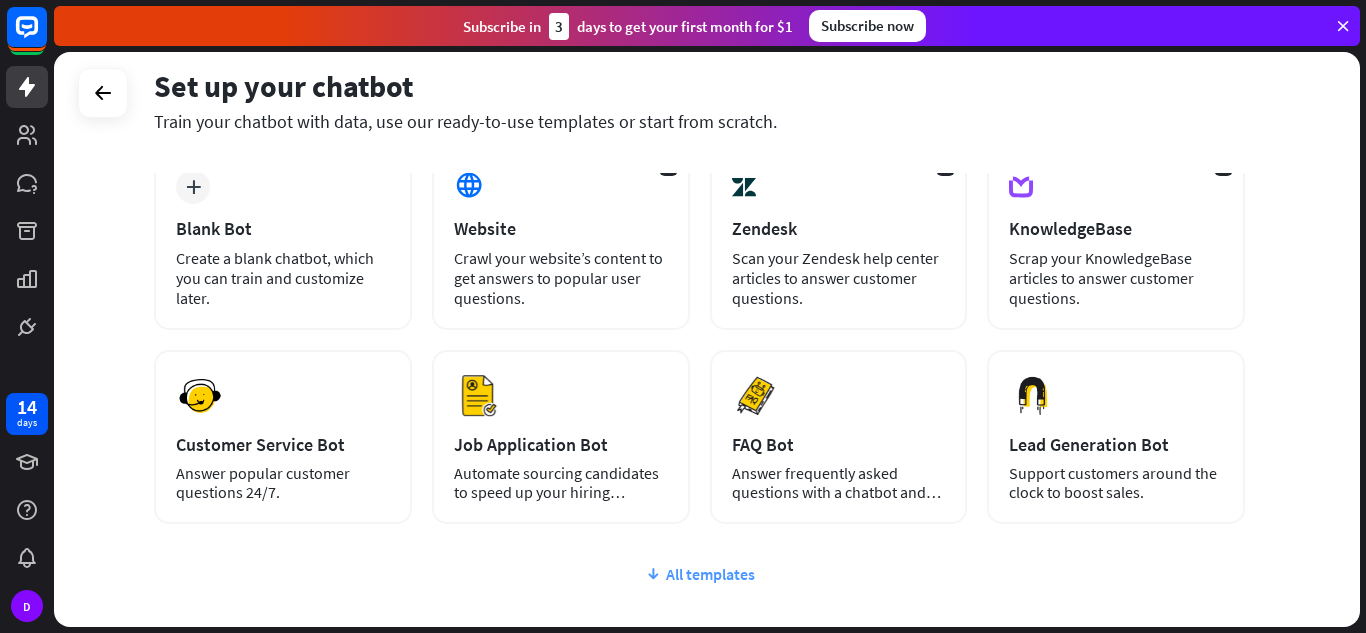 scroll, scrollTop: 252, scrollLeft: 0, axis: vertical 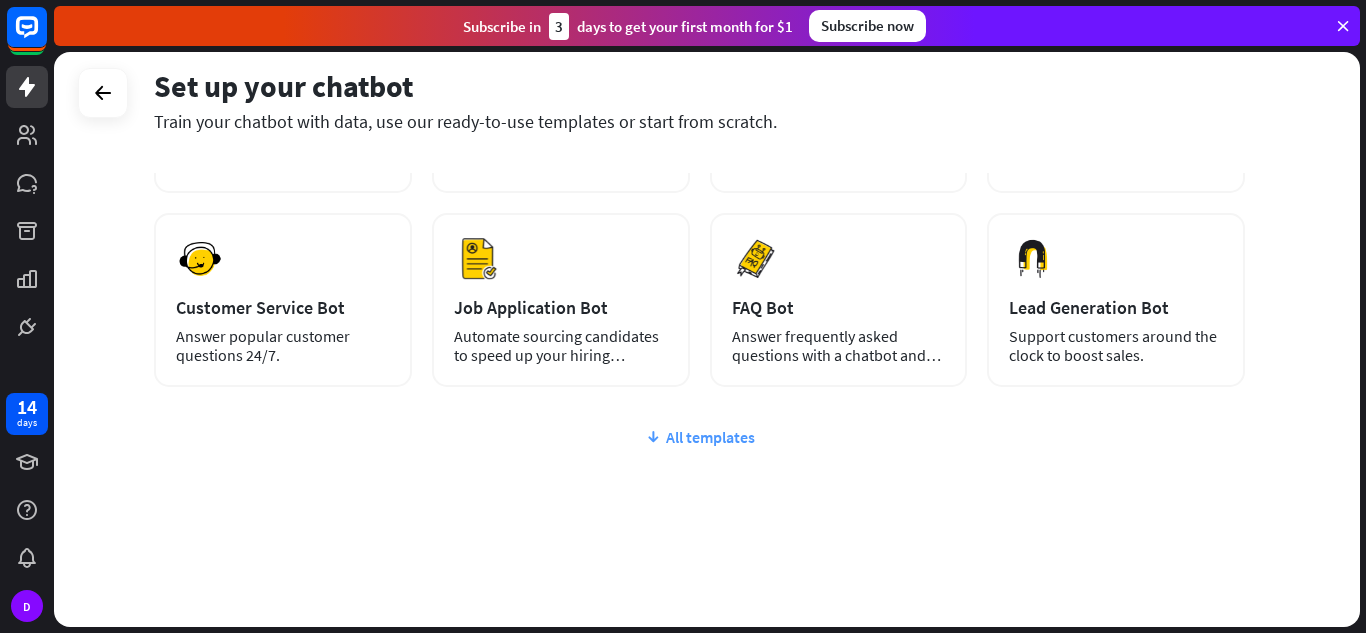 click on "All templates" at bounding box center (699, 437) 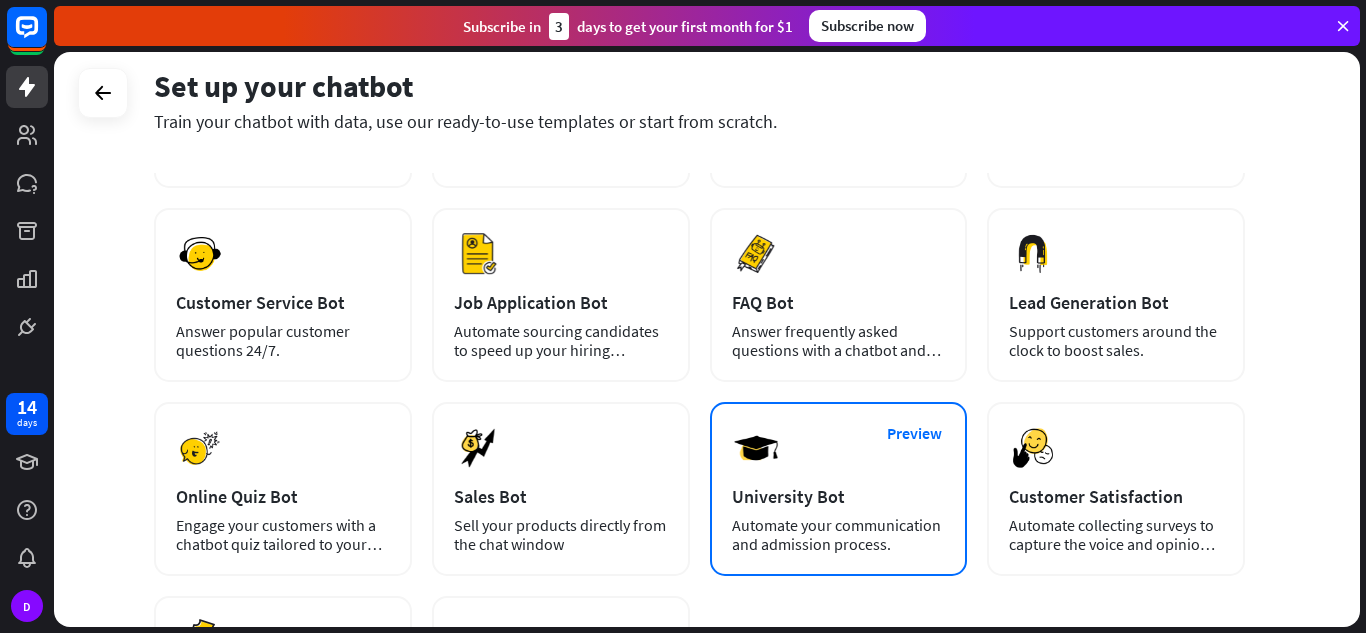 scroll, scrollTop: 40, scrollLeft: 0, axis: vertical 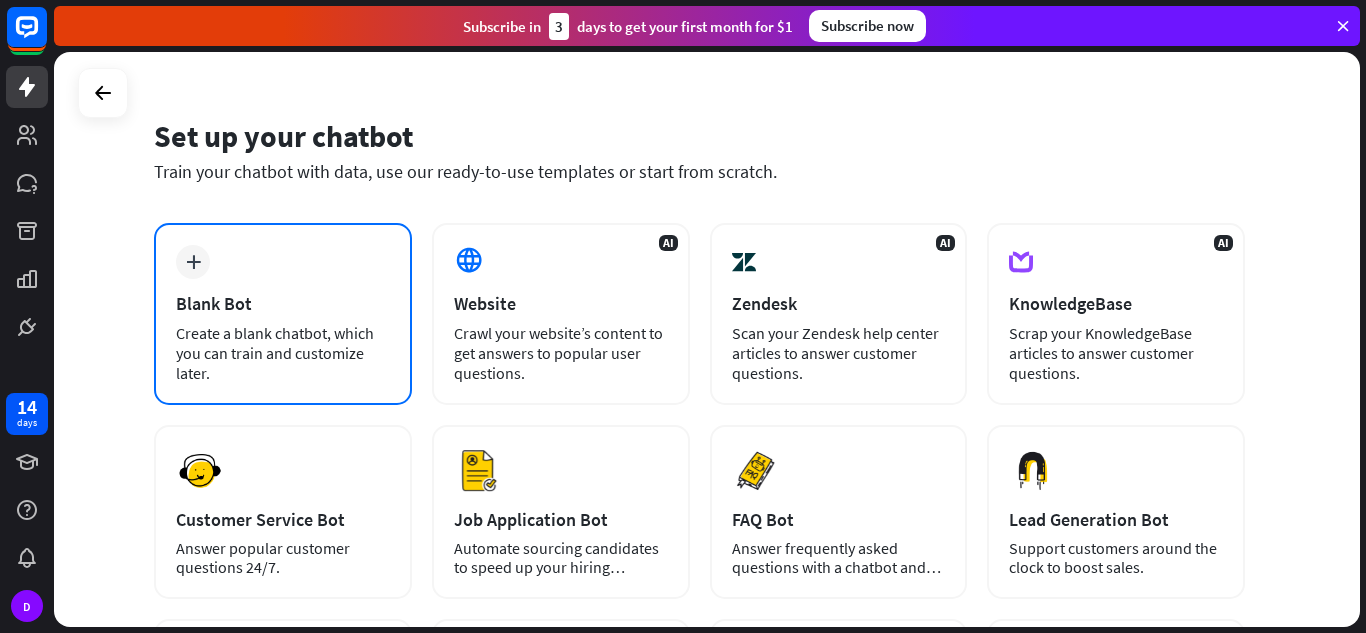 click on "plus   Blank Bot
Create a blank chatbot, which you can train and
customize later." at bounding box center (283, 314) 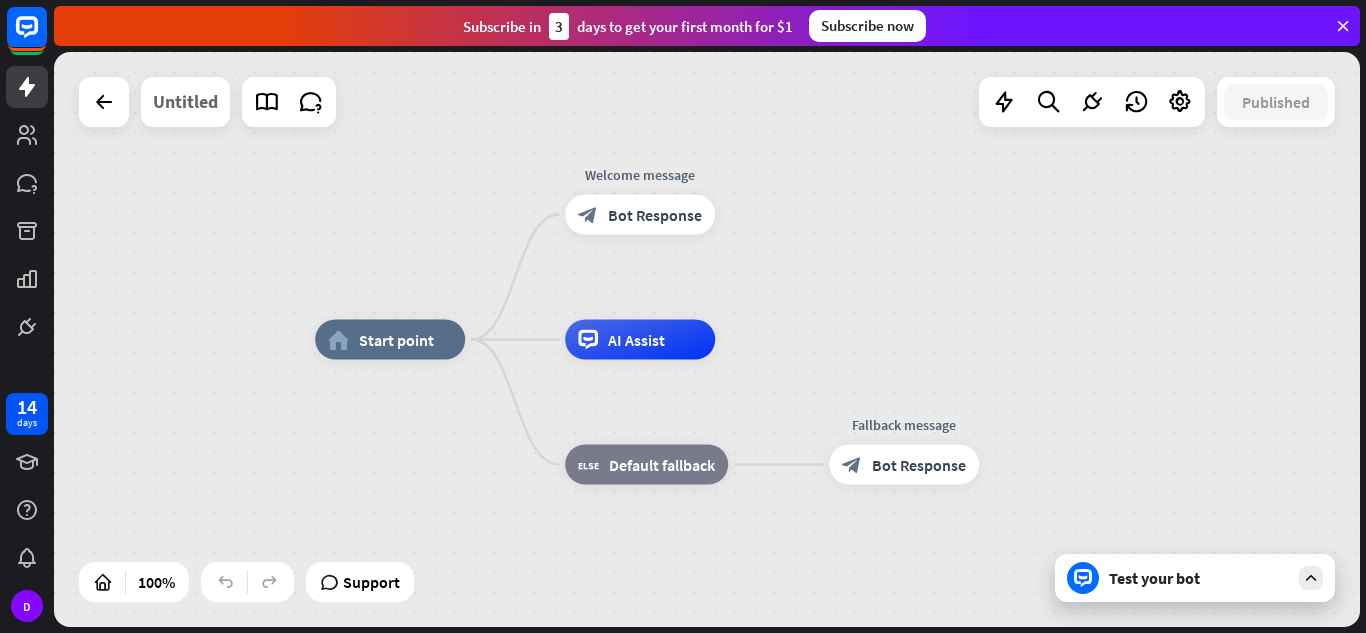 click on "Untitled" at bounding box center (185, 102) 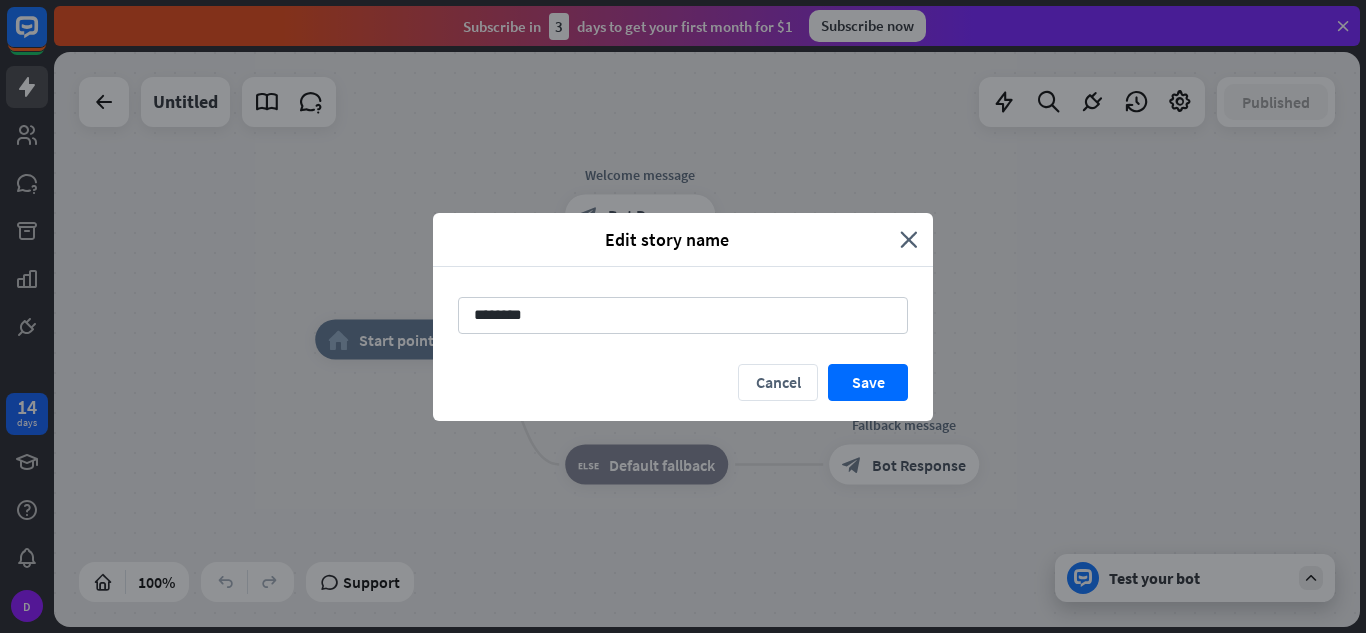 drag, startPoint x: 276, startPoint y: 372, endPoint x: 234, endPoint y: 372, distance: 42 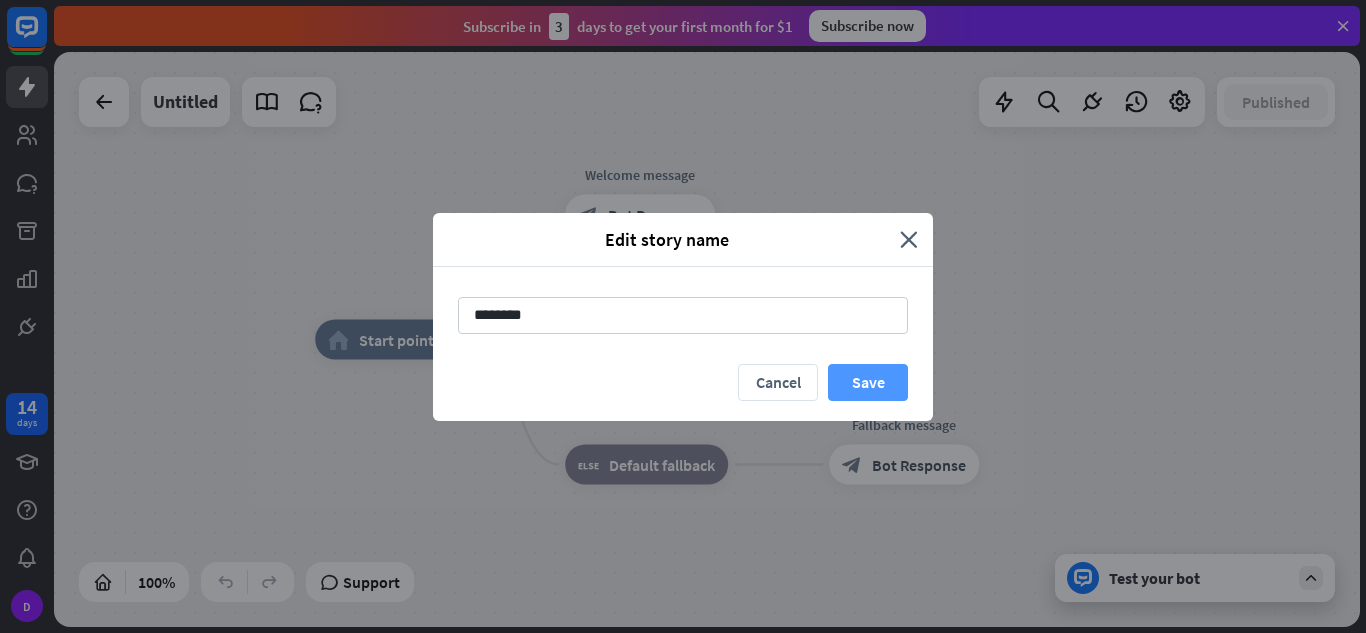 type on "********" 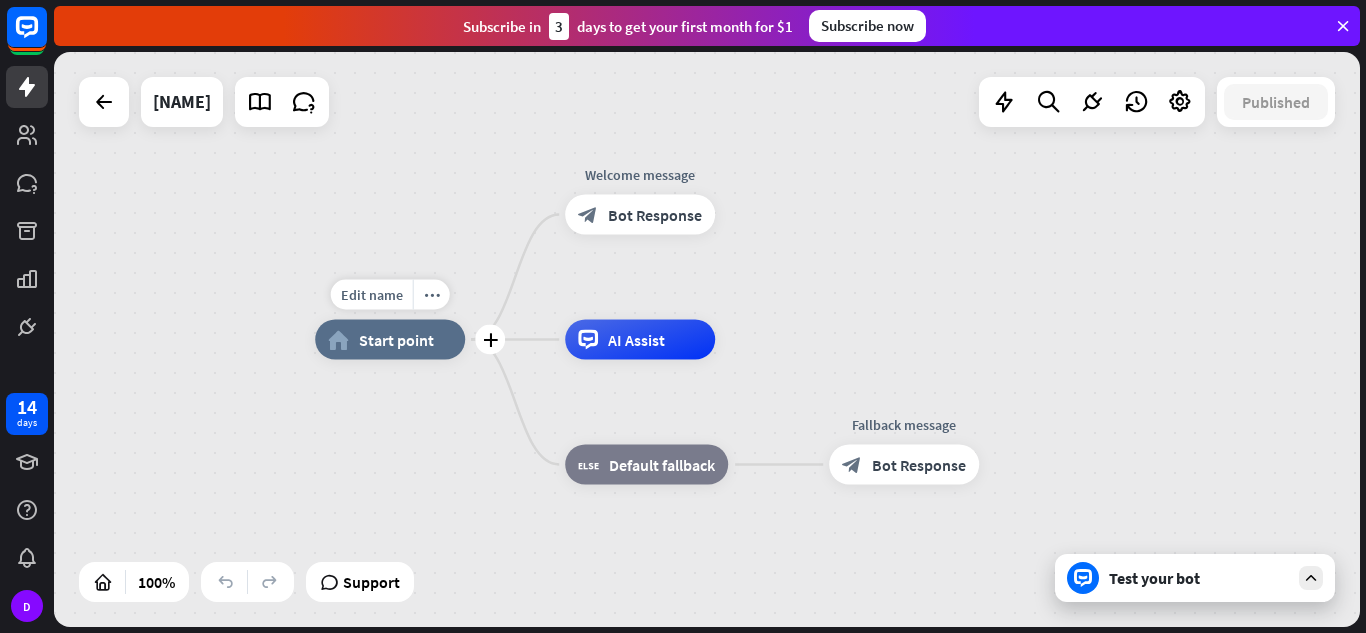 click on "Start point" at bounding box center [396, 340] 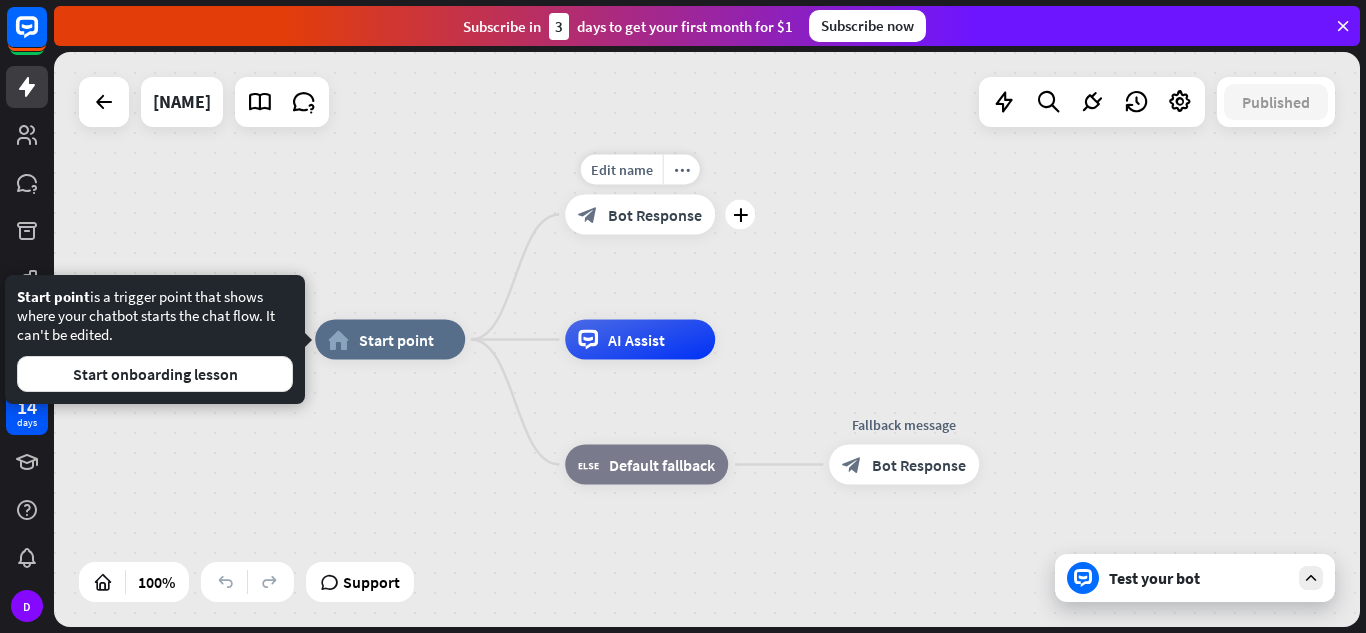 click on "block_bot_response   Bot Response" at bounding box center [640, 215] 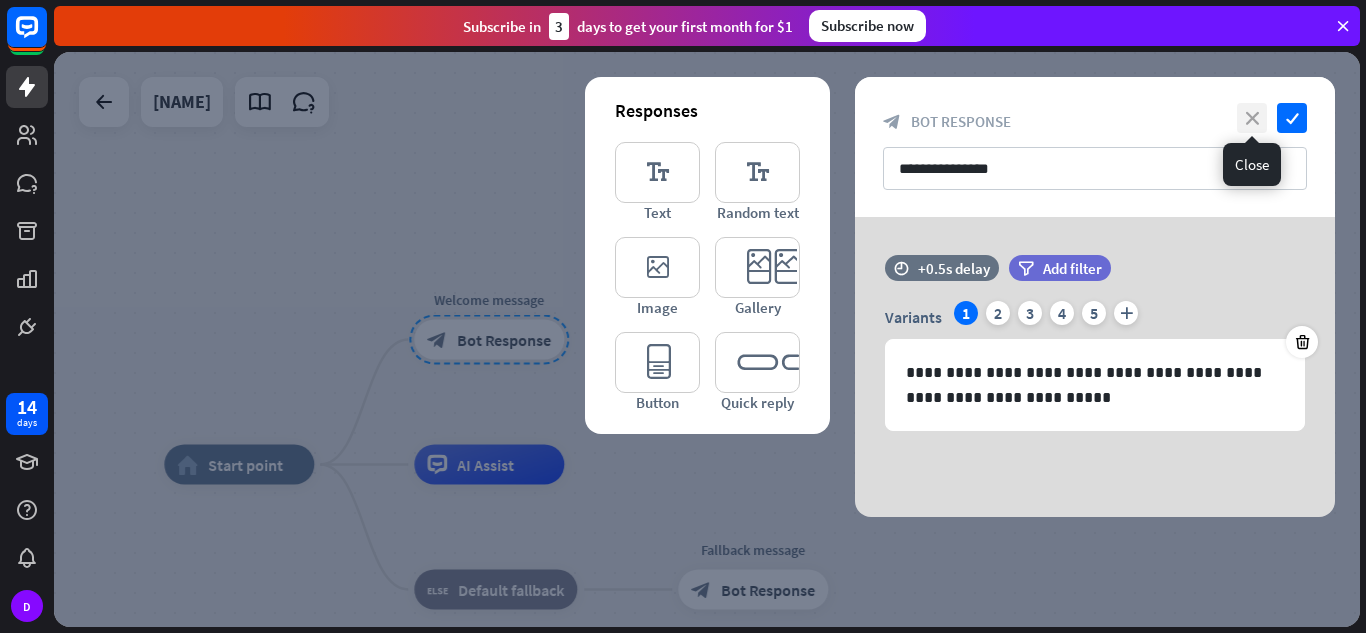 click on "close" at bounding box center (1252, 118) 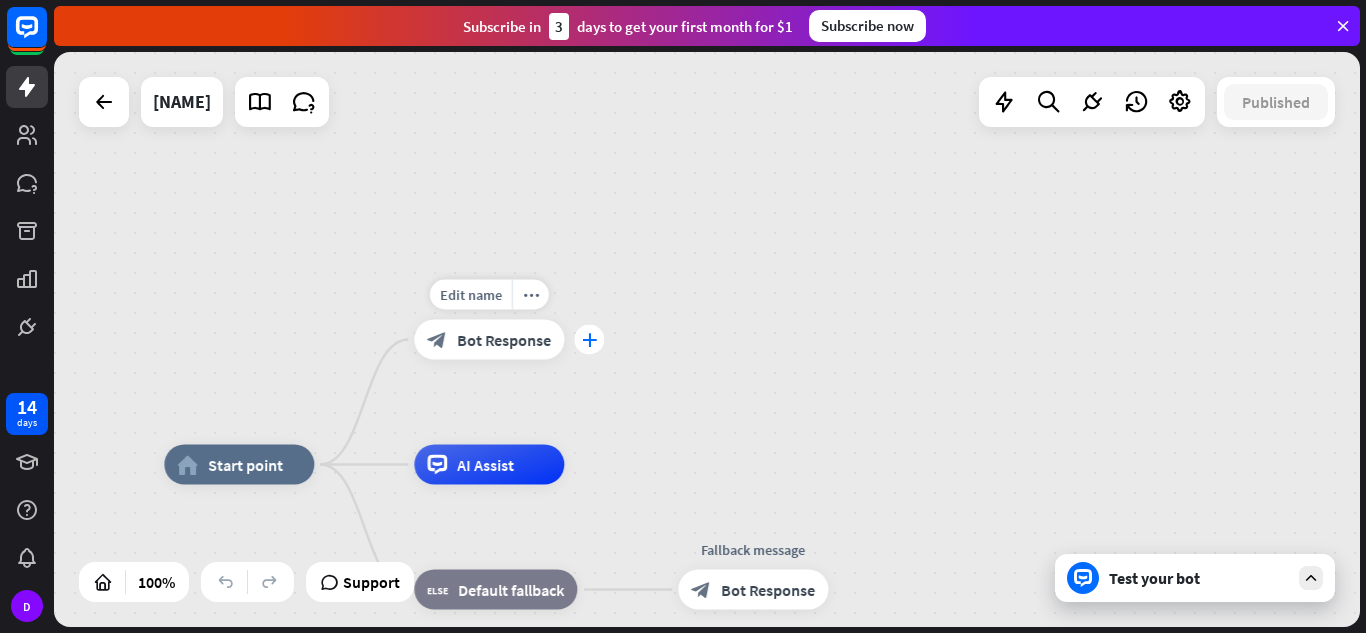 click on "plus" at bounding box center [589, 340] 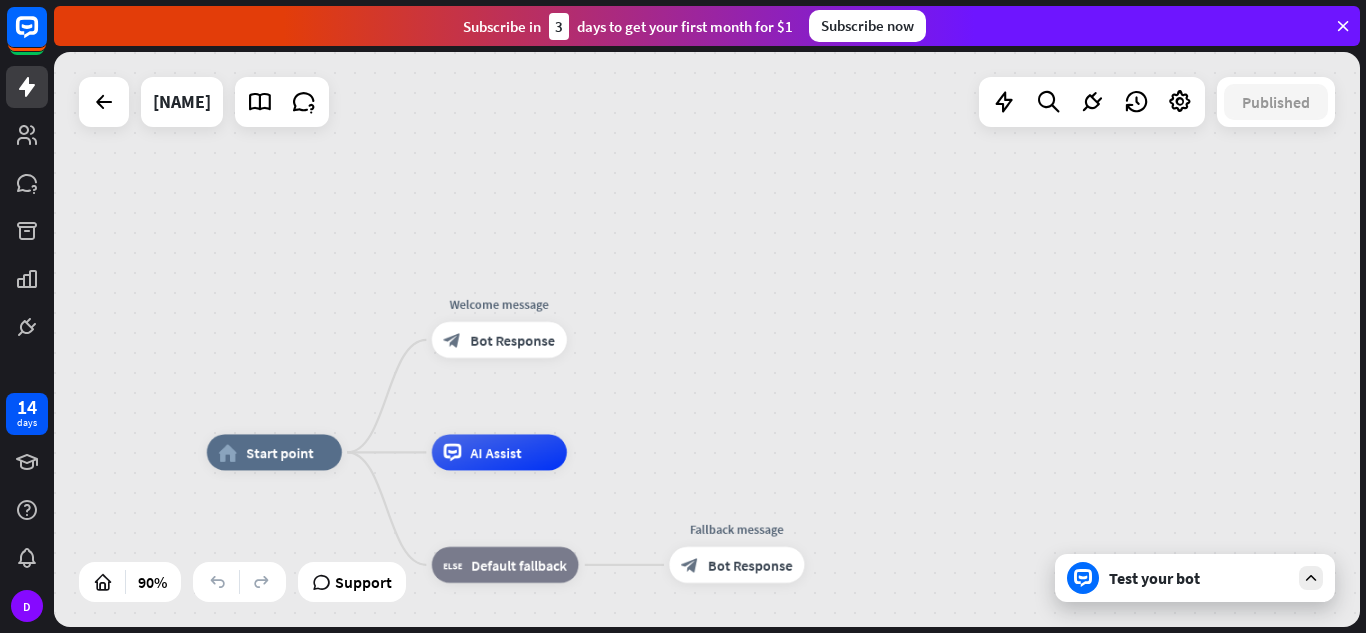 drag, startPoint x: 807, startPoint y: 387, endPoint x: 831, endPoint y: 333, distance: 59.093147 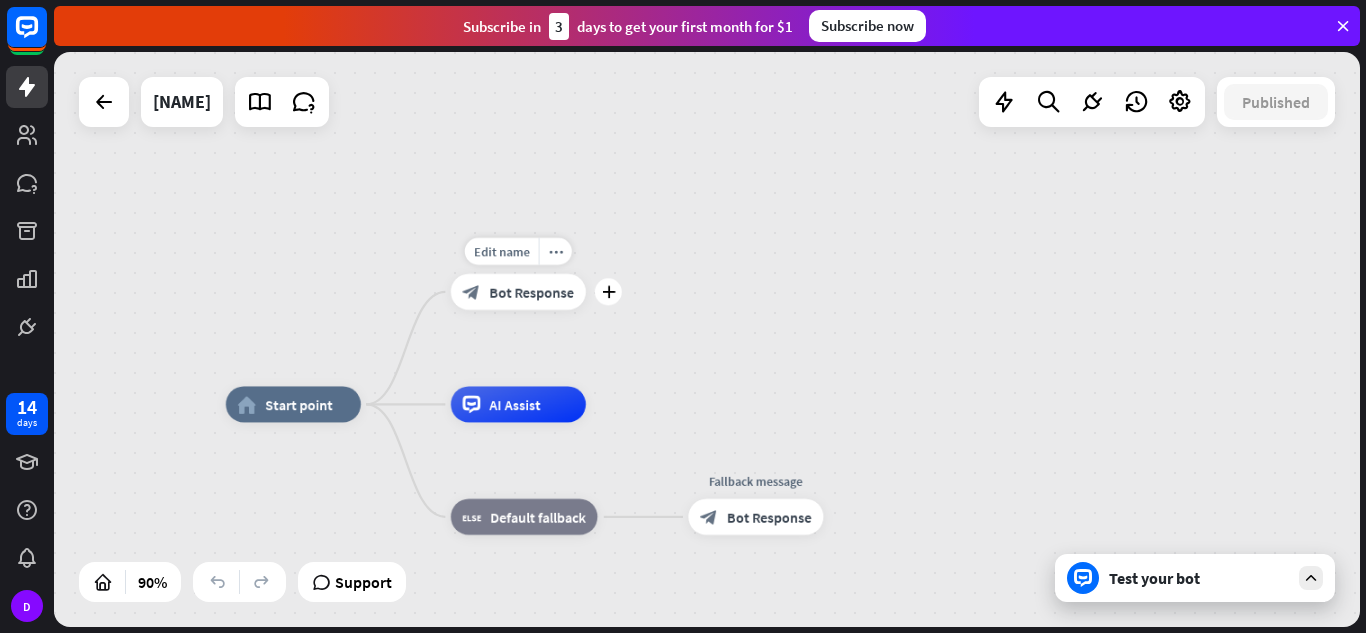 click on "Edit name   more_horiz         plus     block_bot_response   Bot Response" at bounding box center (518, 292) 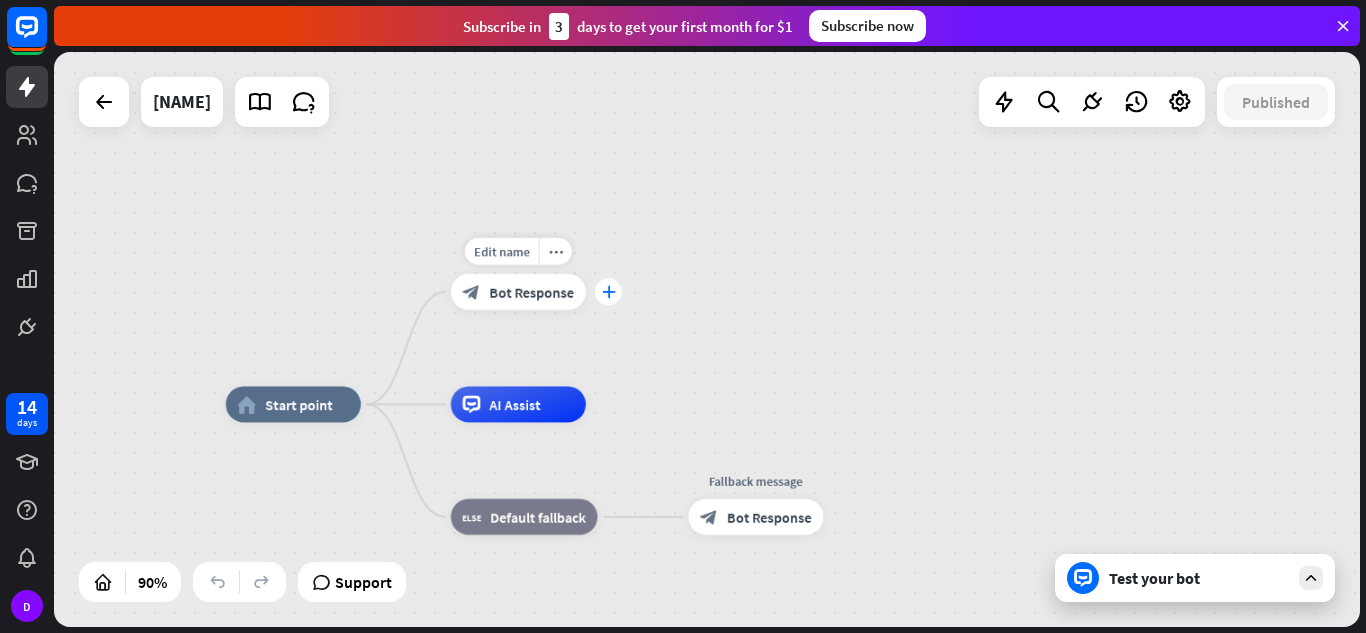 click on "plus" at bounding box center (609, 292) 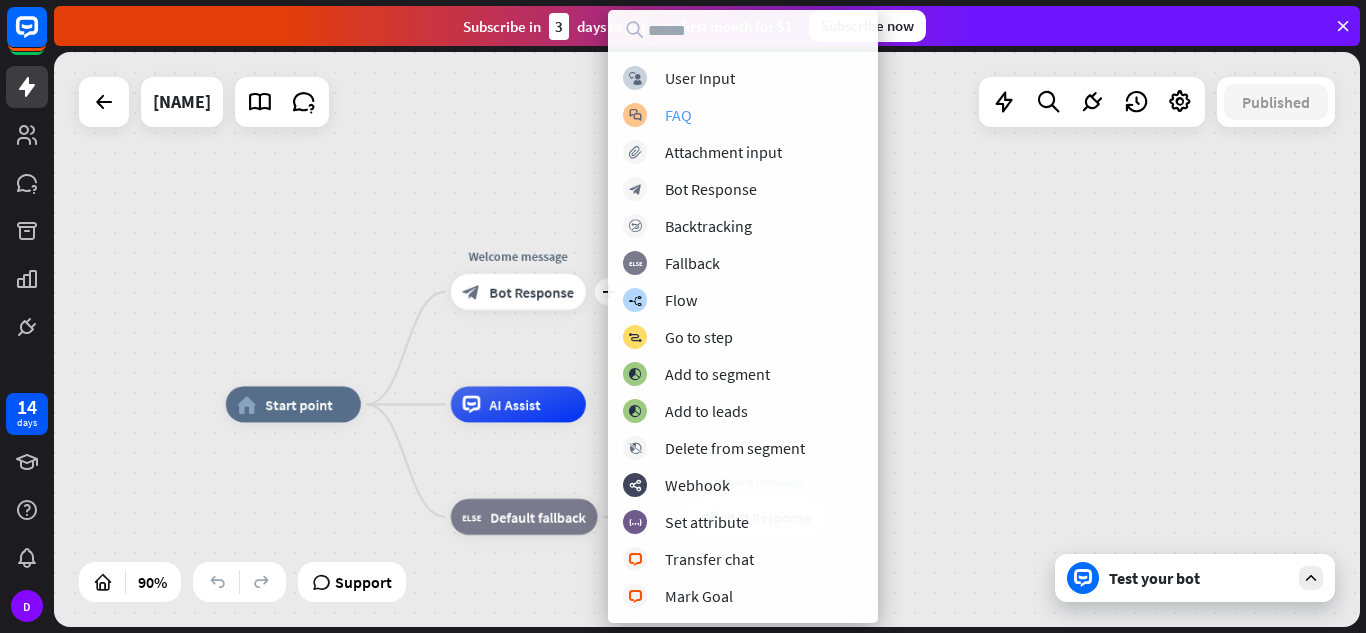 click on "FAQ" at bounding box center [678, 115] 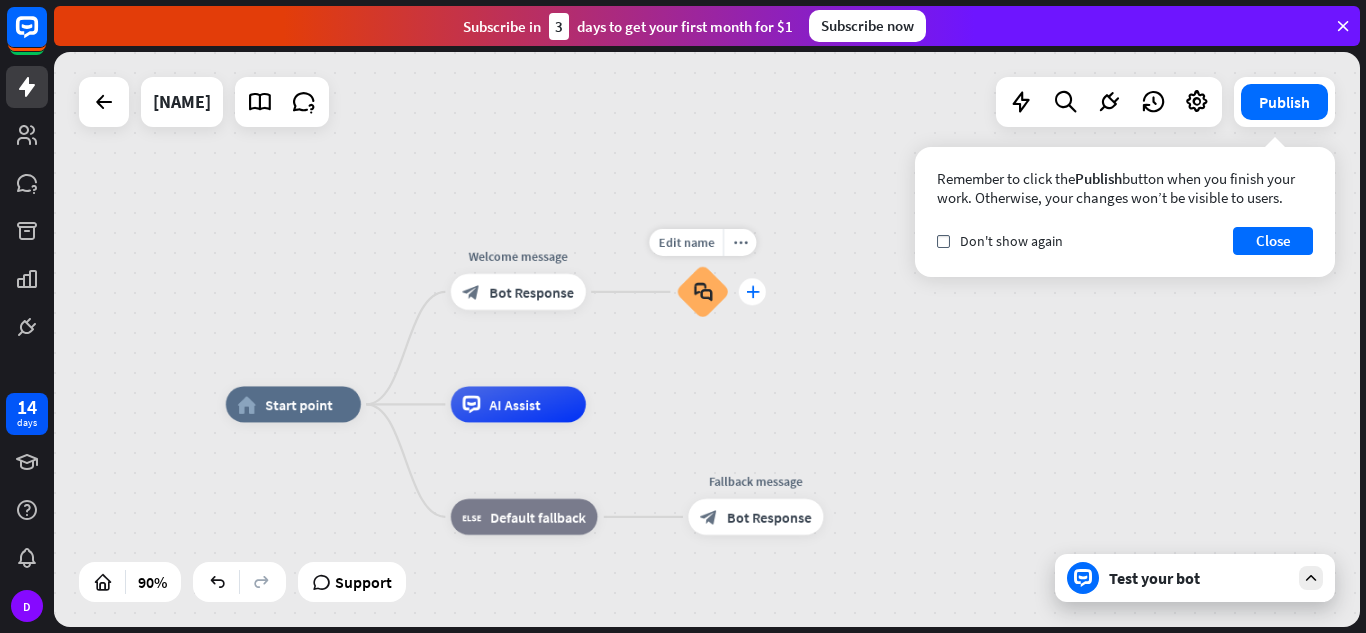 click on "plus" at bounding box center (753, 292) 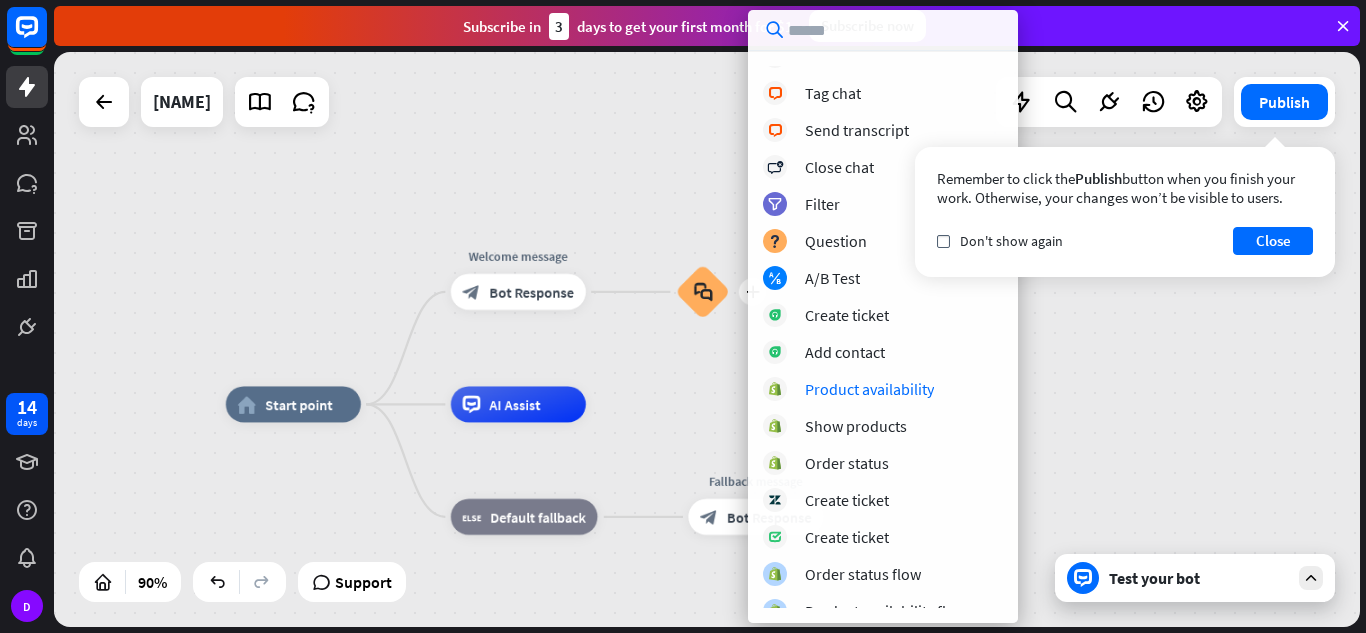 scroll, scrollTop: 444, scrollLeft: 0, axis: vertical 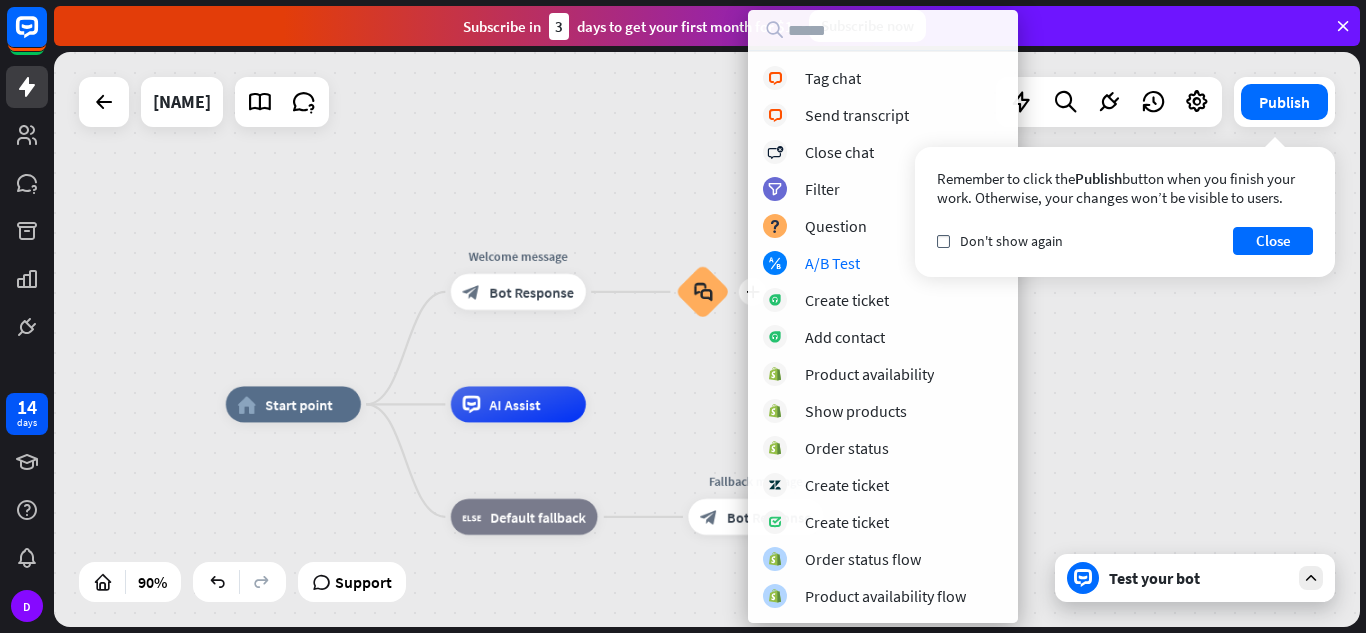 click on "home_2   Start point                 Welcome message   block_bot_response   Bot Response               plus     block_faq                     AI Assist                   block_fallback   Default fallback                 Fallback message   block_bot_response   Bot Response" at bounding box center (707, 339) 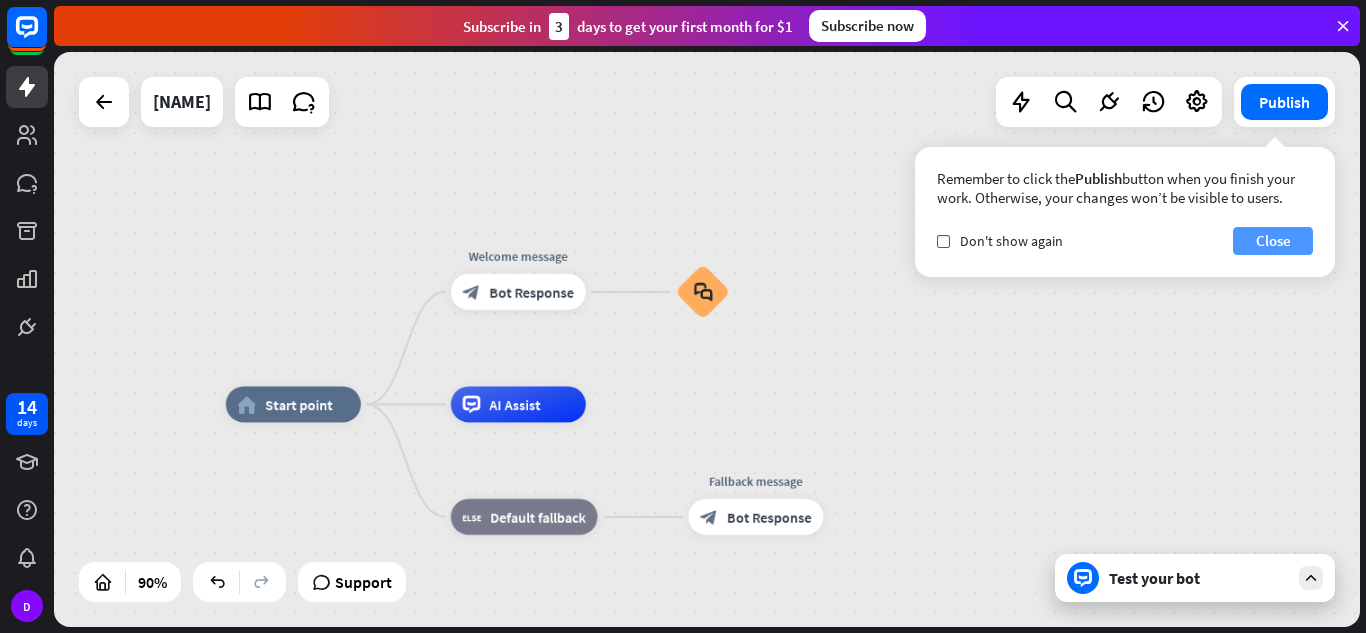 click on "Close" at bounding box center [1273, 241] 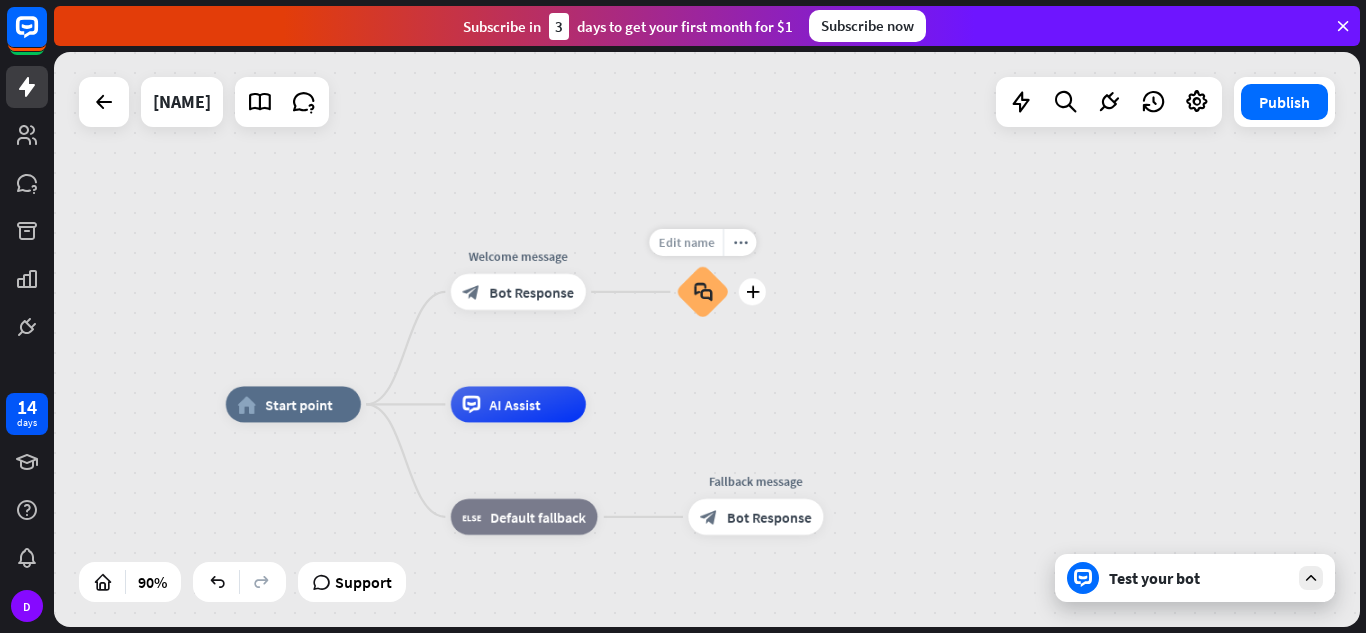 click on "Edit name" at bounding box center (686, 242) 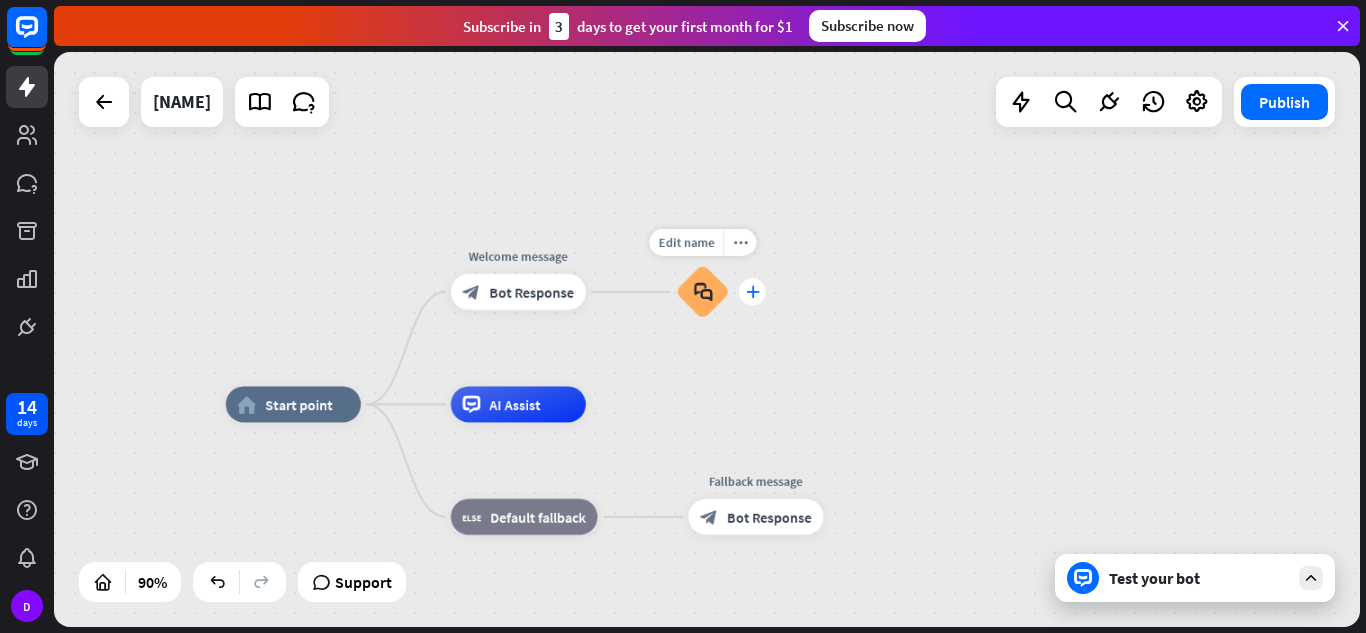 click on "plus" at bounding box center [752, 291] 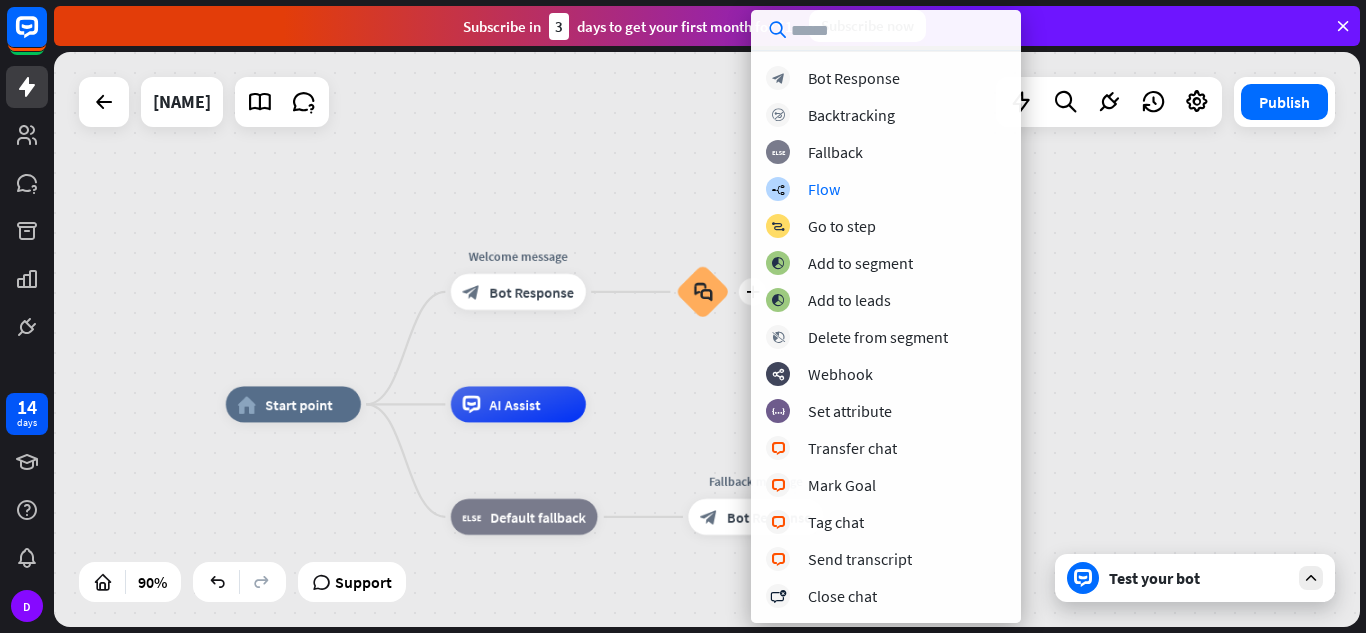 click on "home_2   Start point                 Welcome message   block_bot_response   Bot Response               plus     block_faq                     AI Assist                   block_fallback   Default fallback                 Fallback message   block_bot_response   Bot Response" at bounding box center (707, 339) 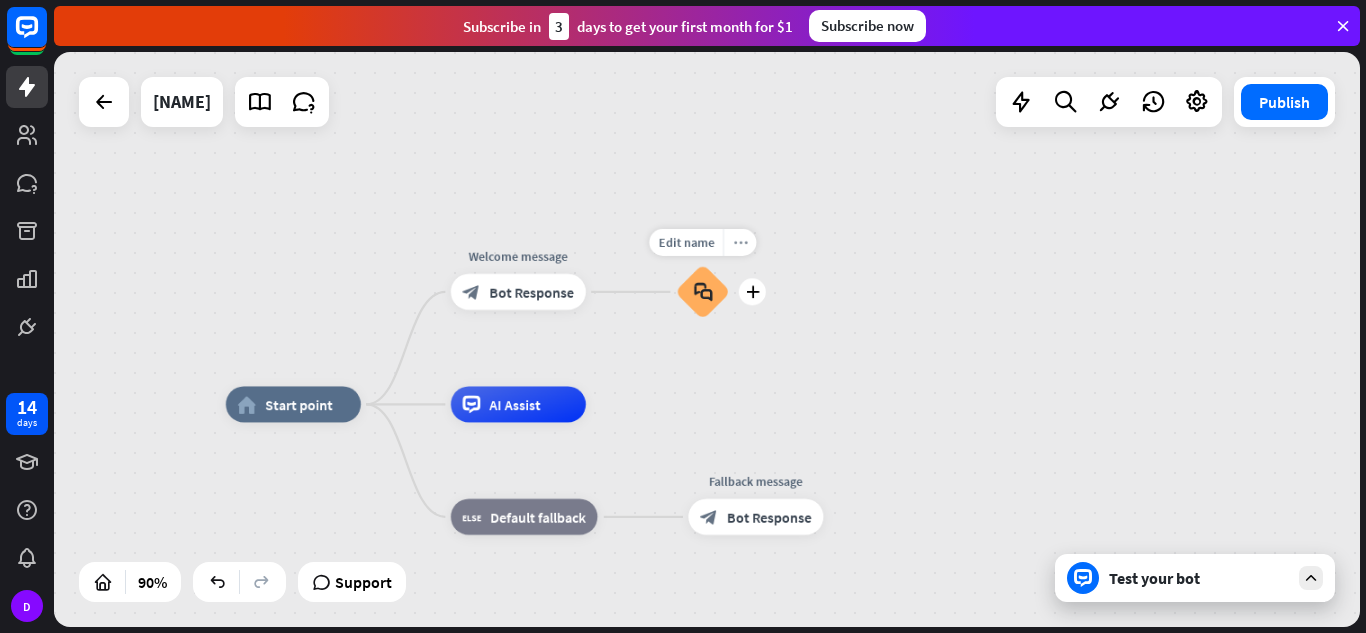 click on "more_horiz" at bounding box center (740, 243) 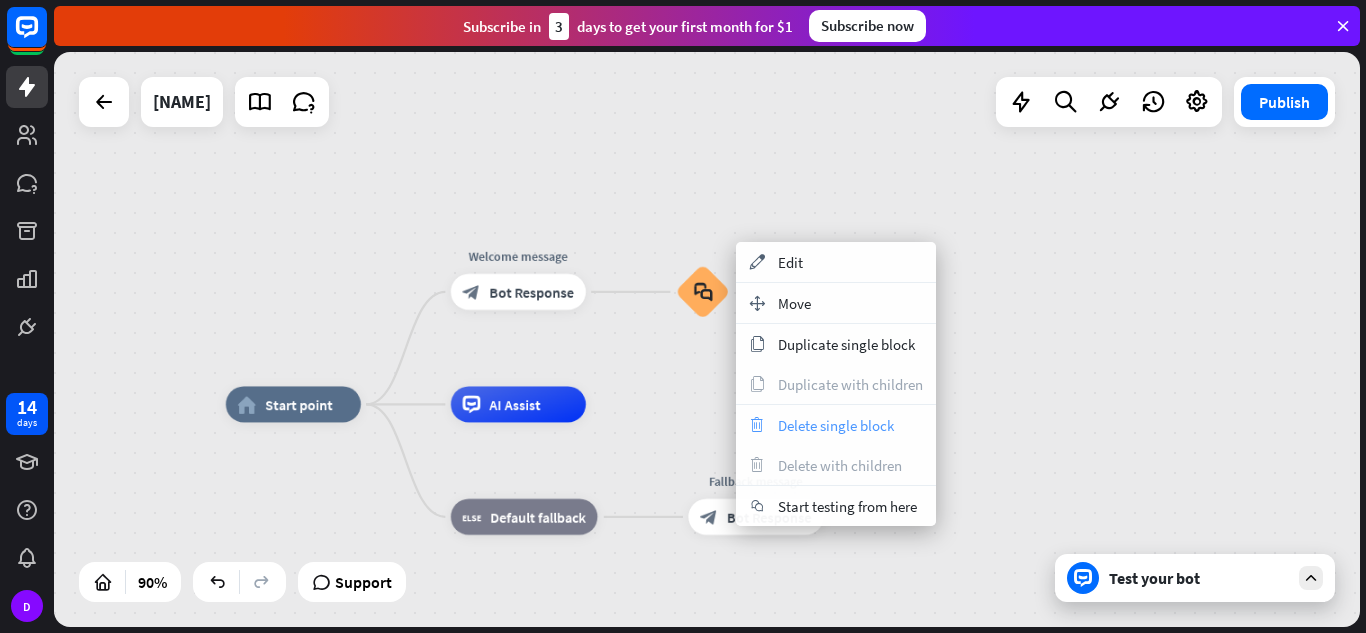 click on "Delete single block" at bounding box center [836, 425] 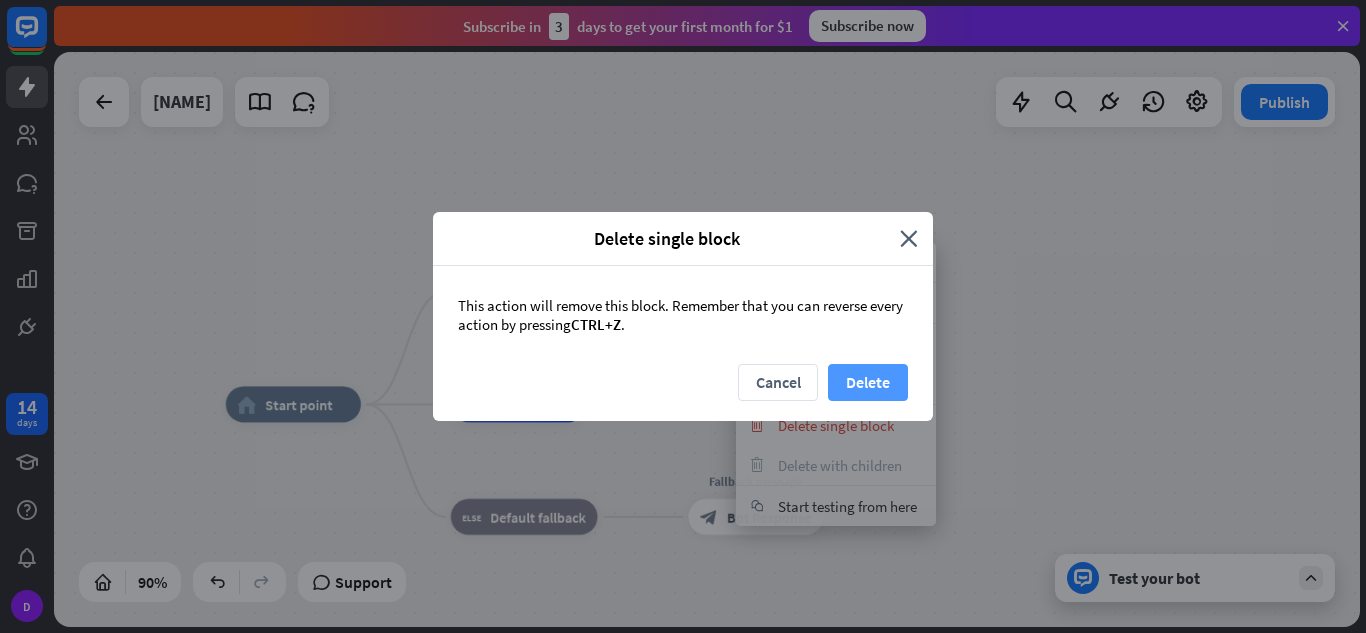 click on "Delete" at bounding box center (868, 382) 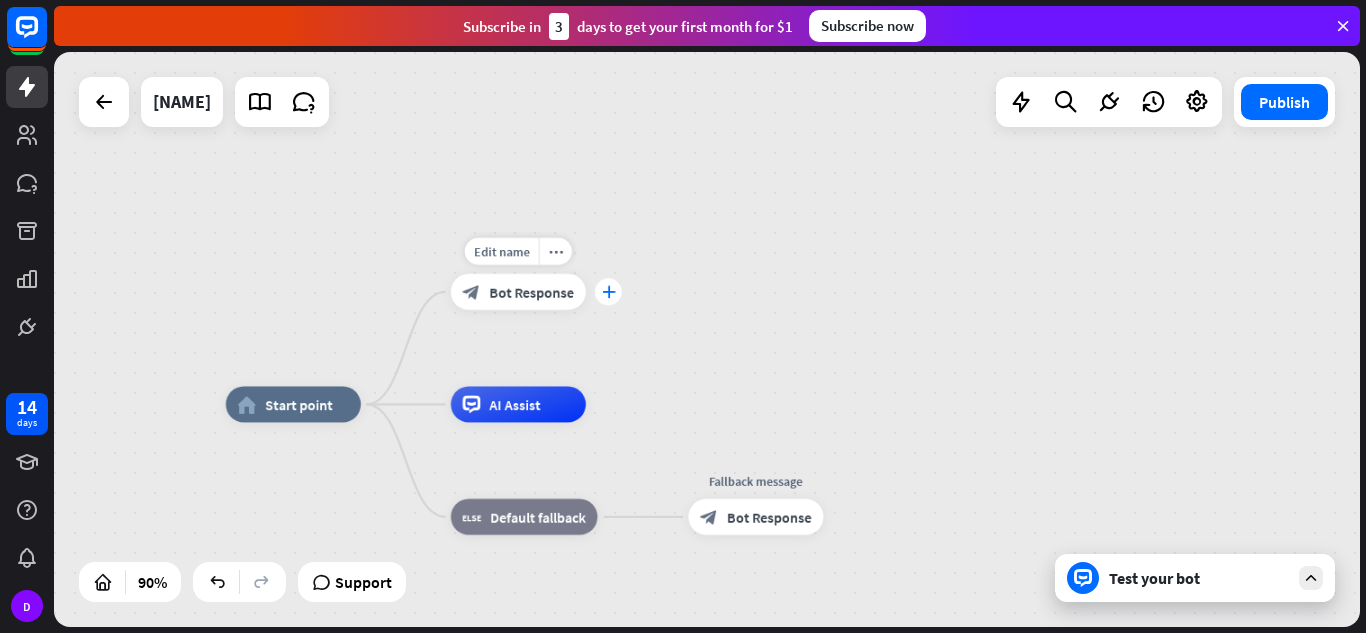 click on "plus" at bounding box center [609, 292] 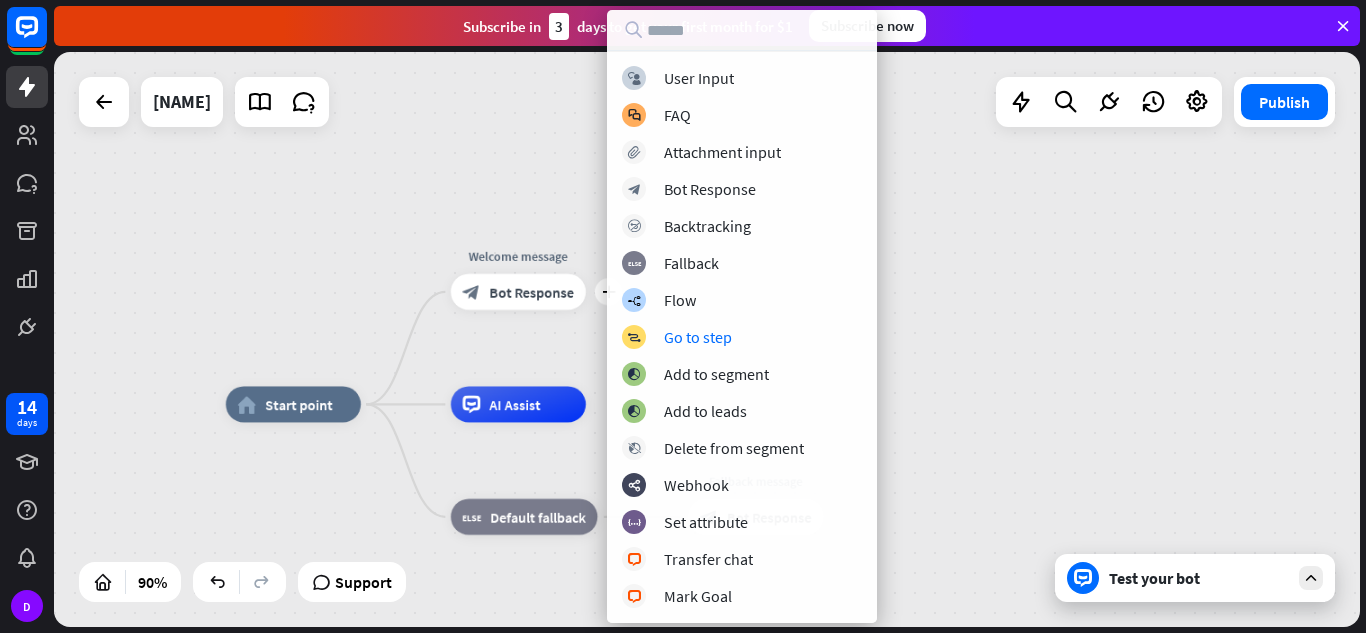 click on "home_2   Start point               plus   Welcome message   block_bot_response   Bot Response                     AI Assist                   block_fallback   Default fallback                 Fallback message   block_bot_response   Bot Response" at bounding box center [707, 339] 